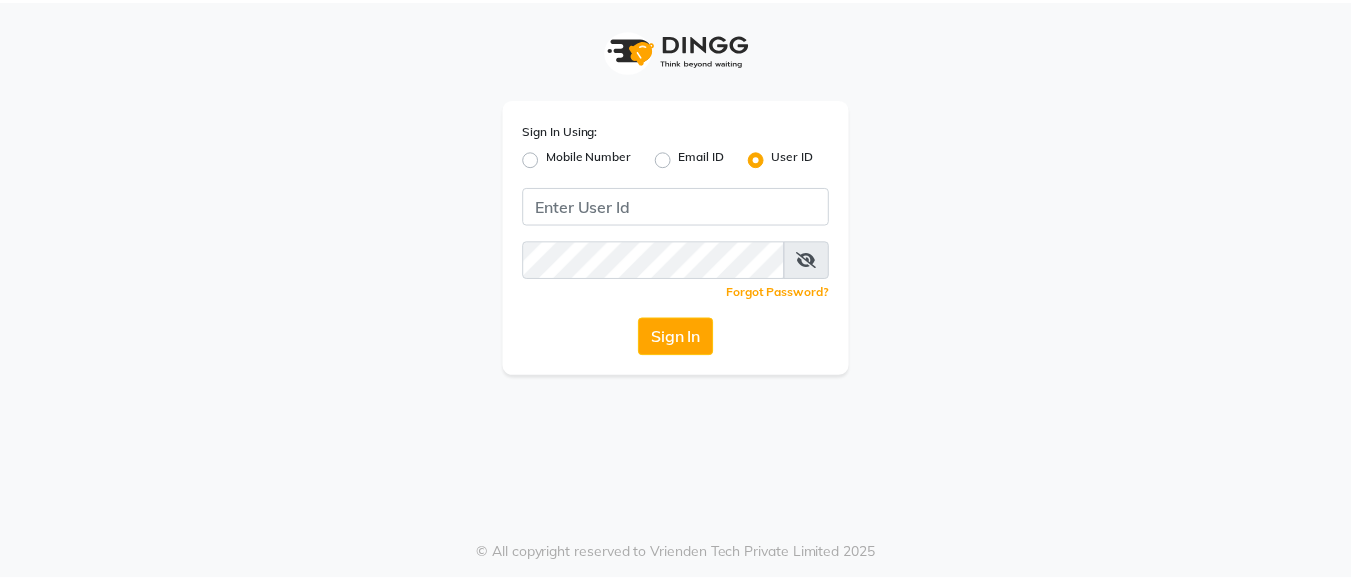 scroll, scrollTop: 0, scrollLeft: 0, axis: both 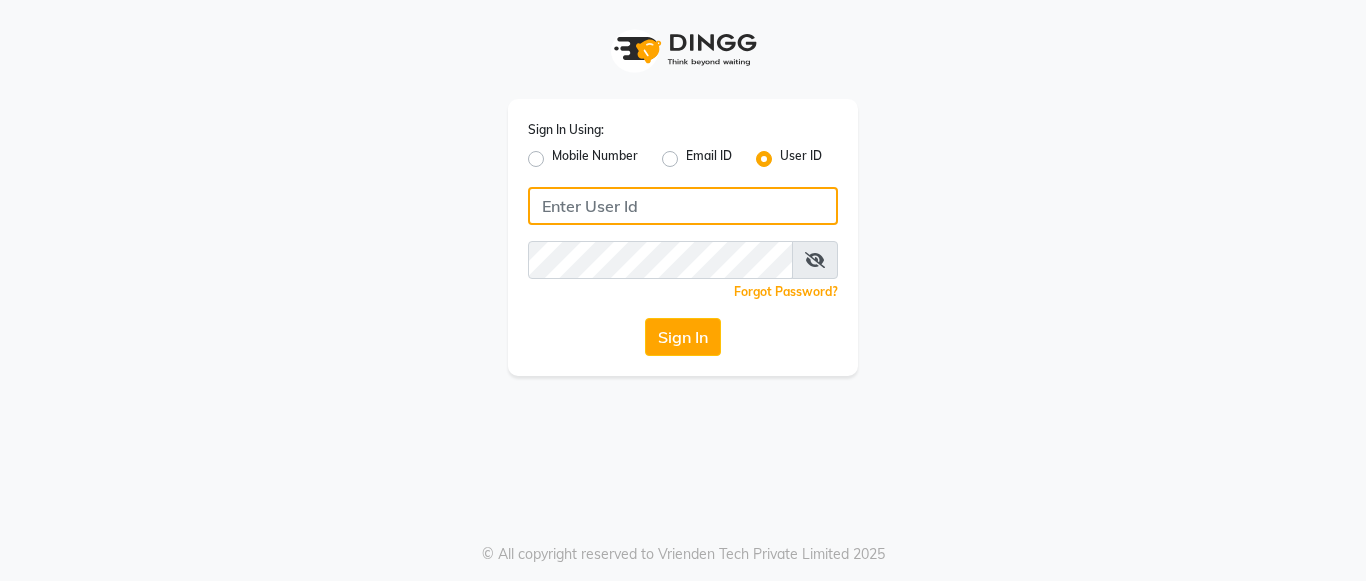 type on "umsalon" 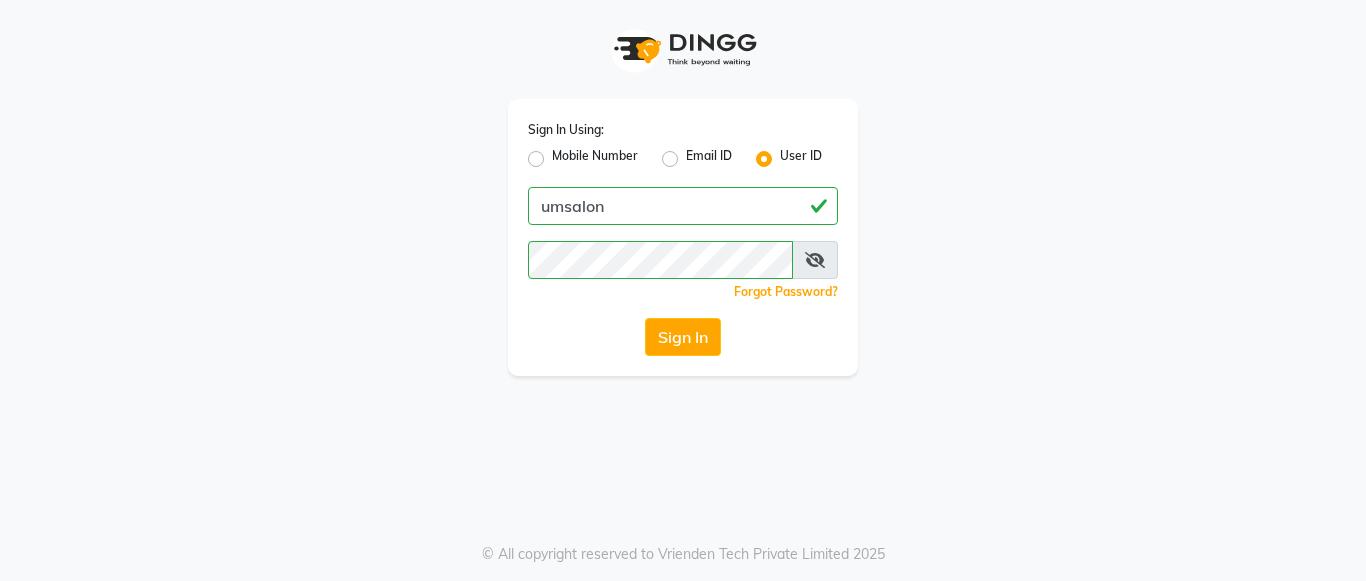 click at bounding box center [815, 260] 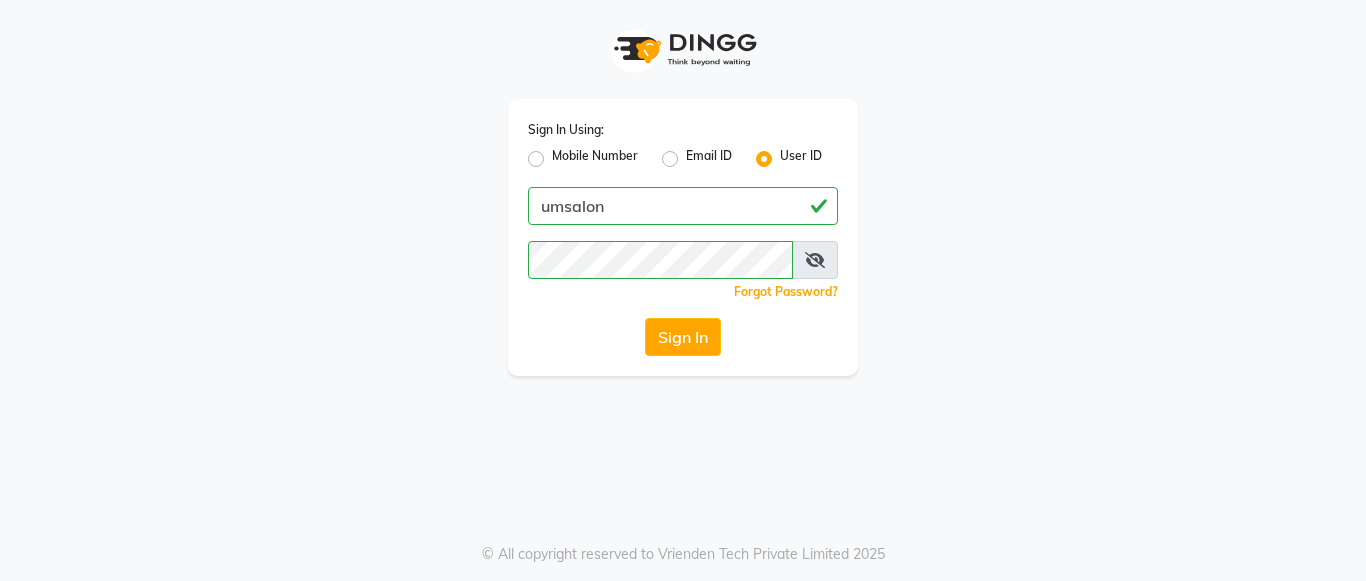 click at bounding box center (815, 260) 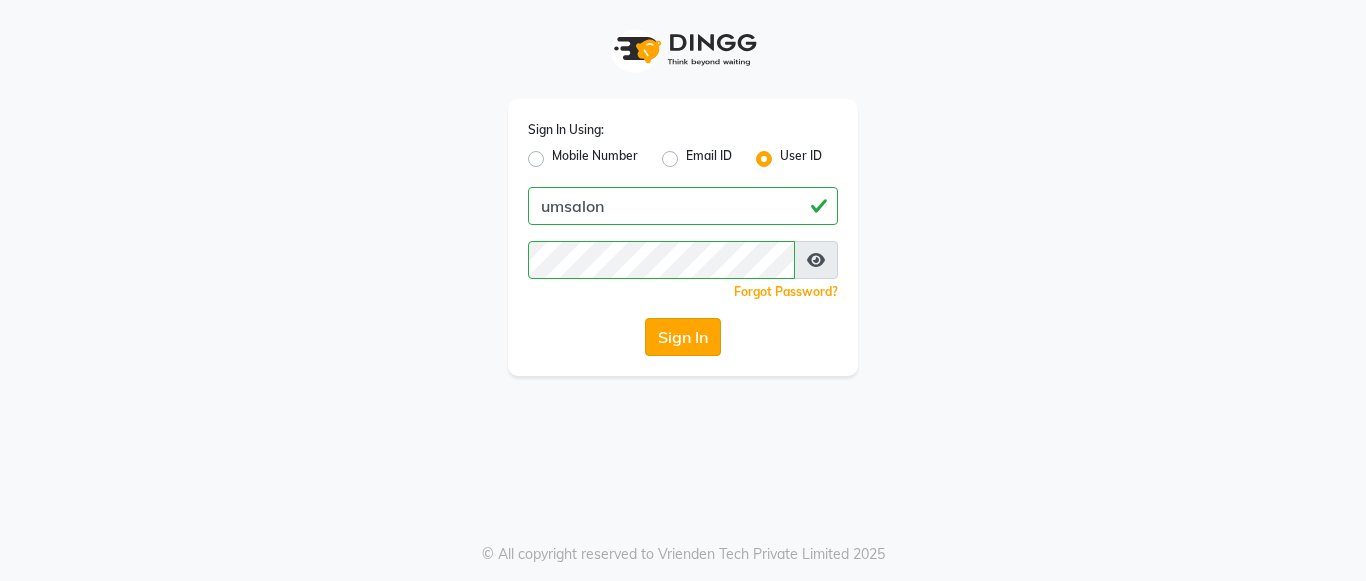 click on "Sign In" 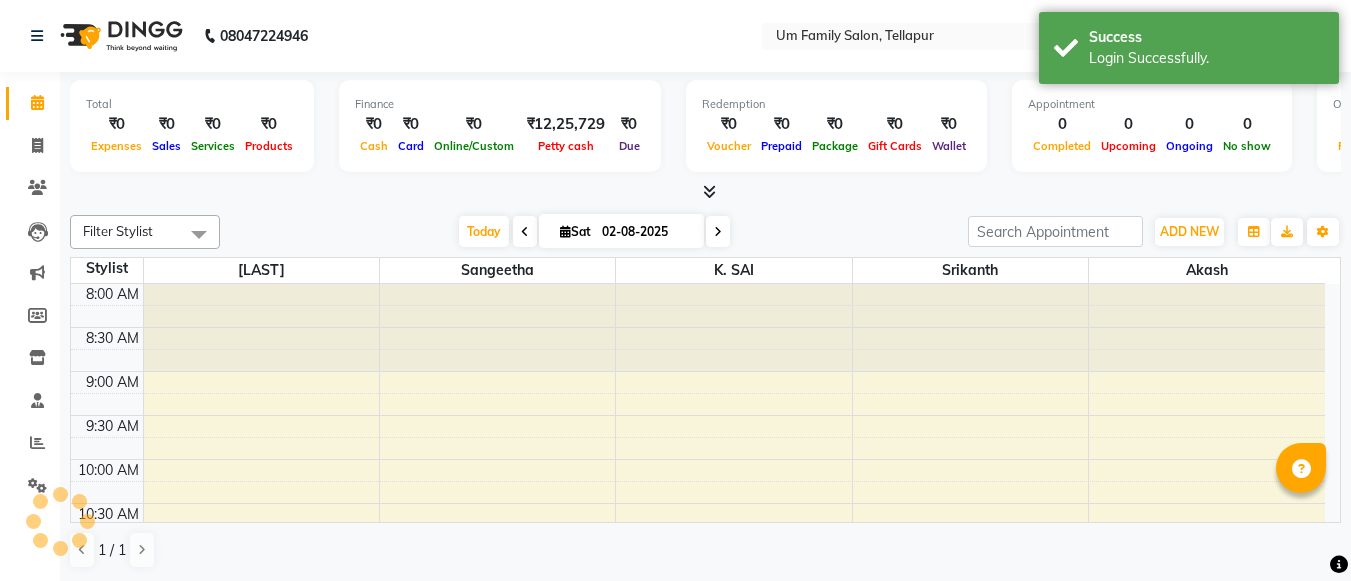 scroll, scrollTop: 0, scrollLeft: 0, axis: both 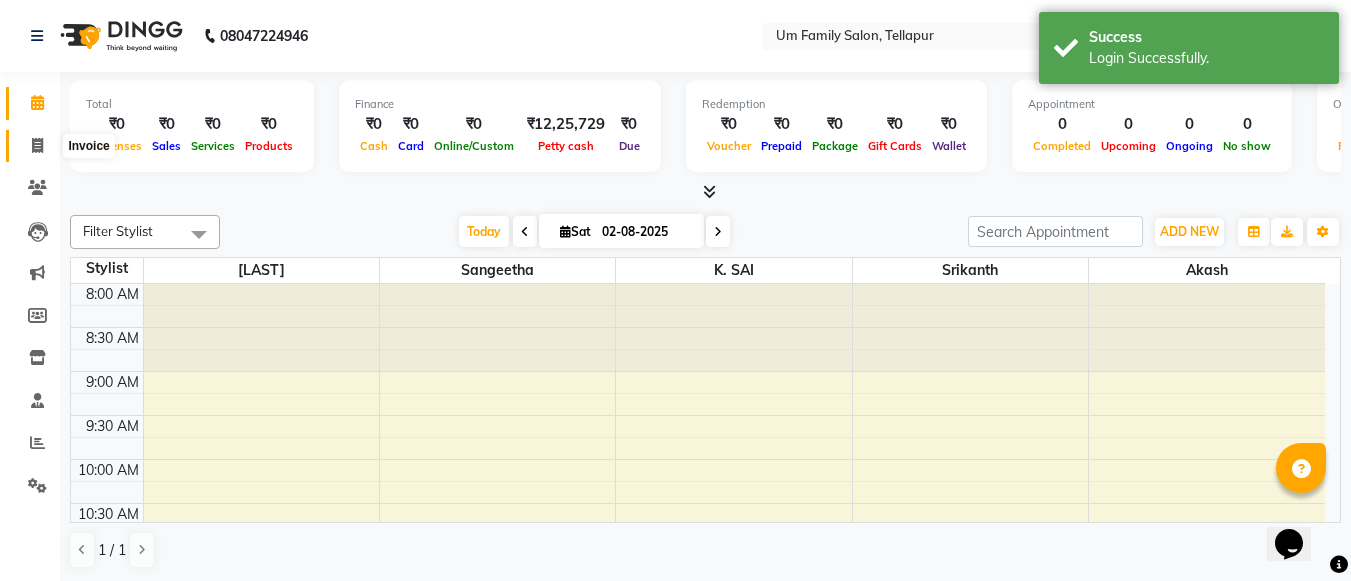 click 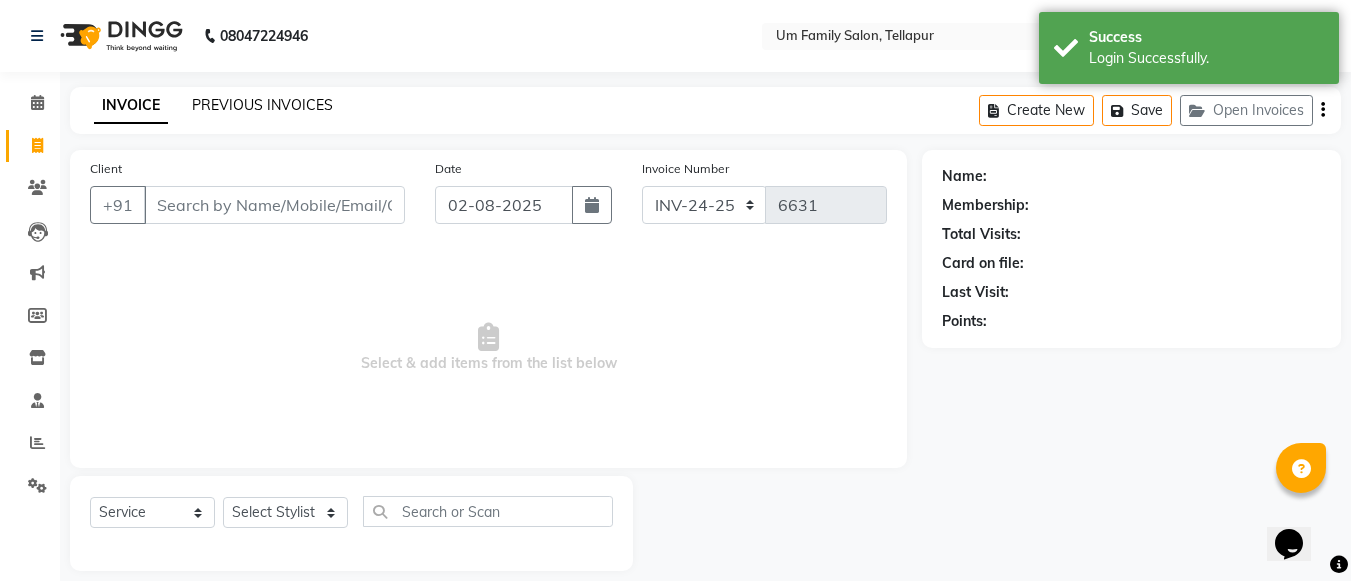 click on "PREVIOUS INVOICES" 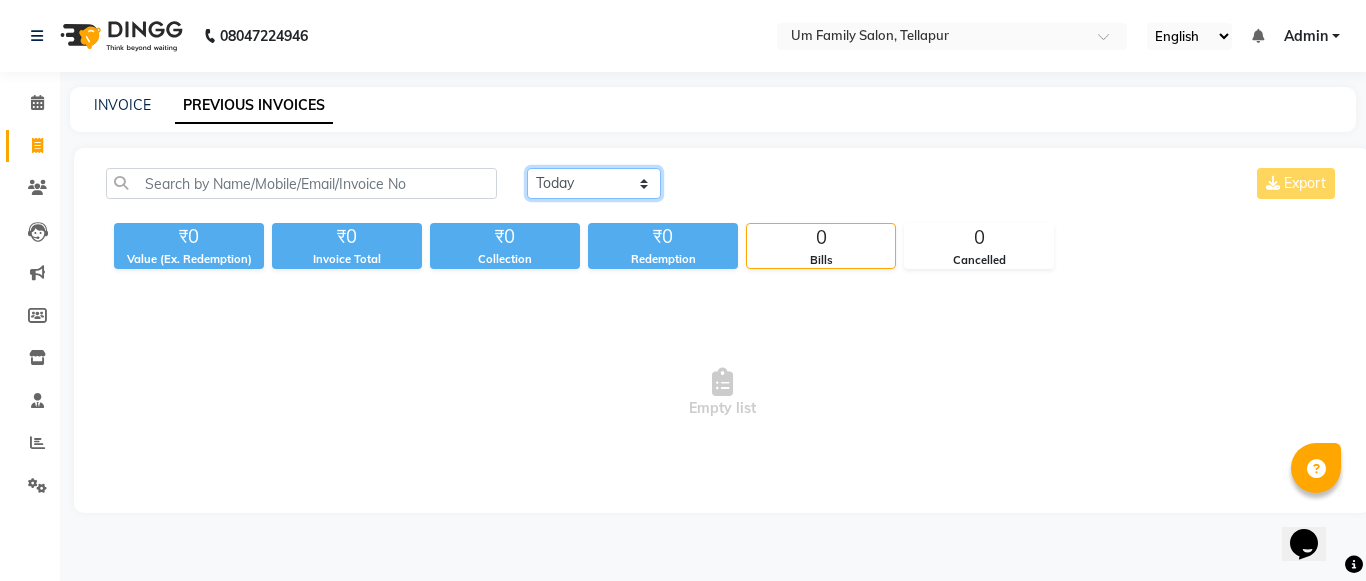 click on "Today Yesterday Custom Range" 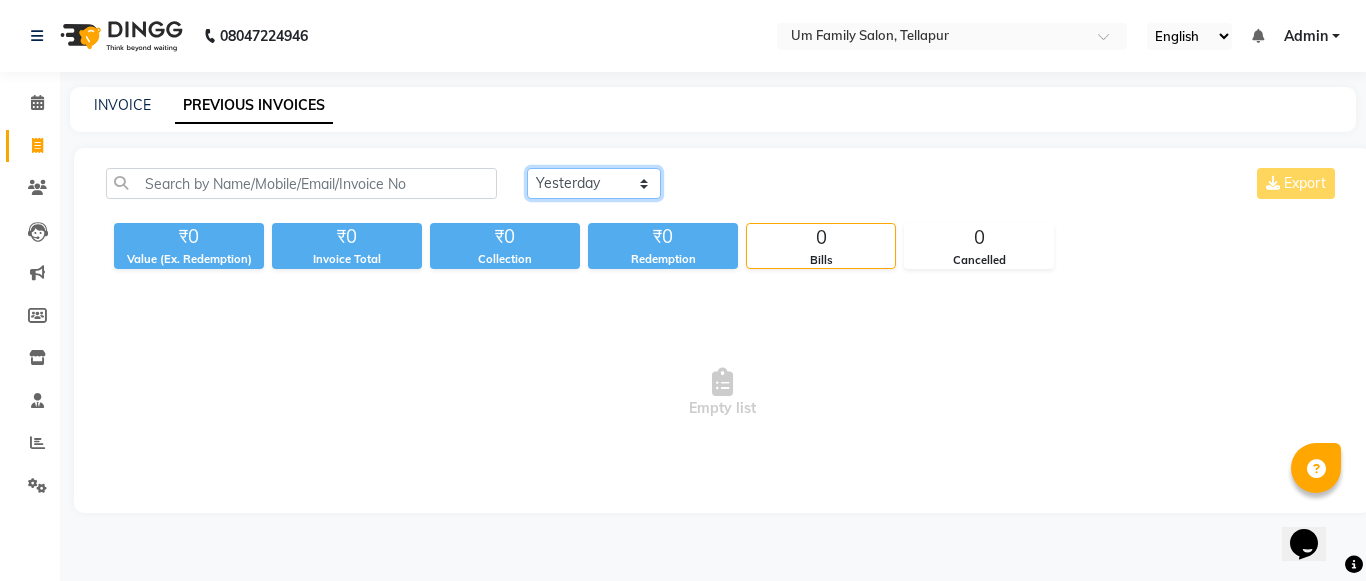 click on "Today Yesterday Custom Range" 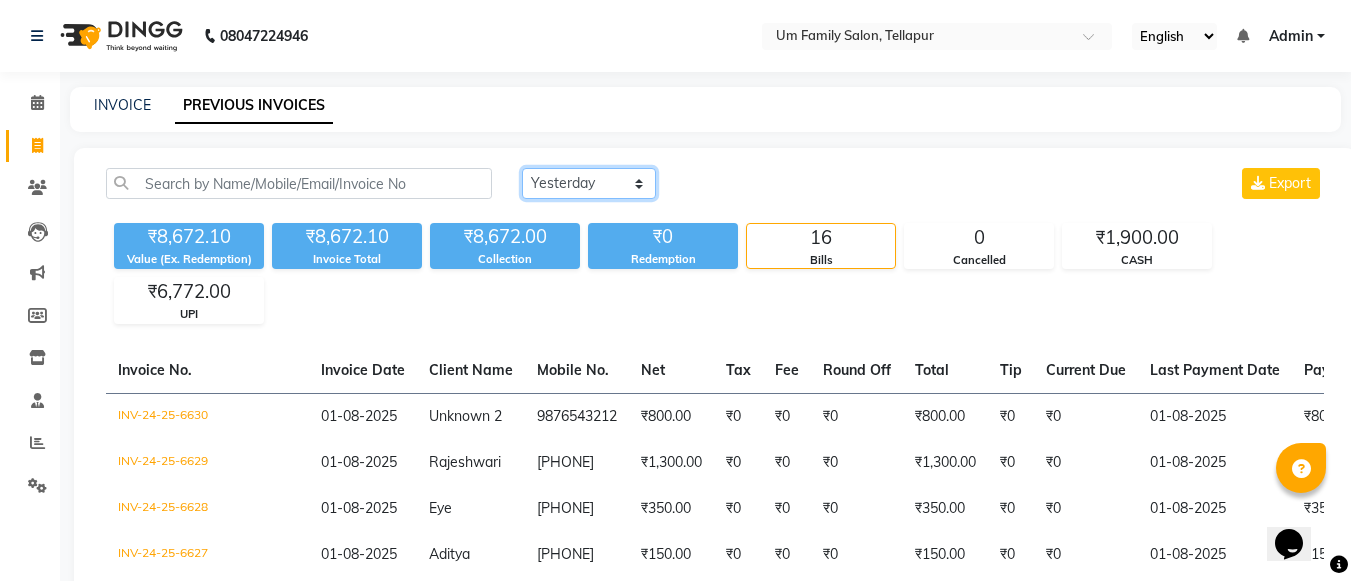 click on "Today Yesterday Custom Range" 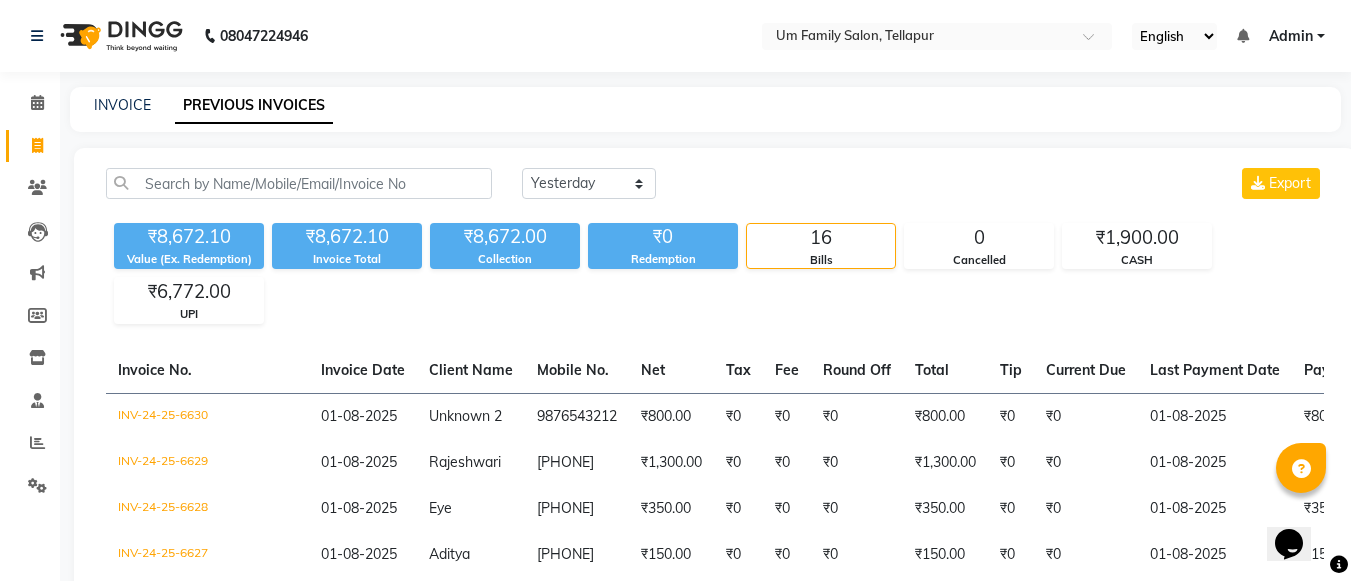 click on "₹8,672.10 Value (Ex. Redemption) ₹8,672.10 Invoice Total  ₹8,672.00 Collection ₹0 Redemption 16 Bills 0 Cancelled ₹1,900.00 CASH ₹6,772.00 UPI" 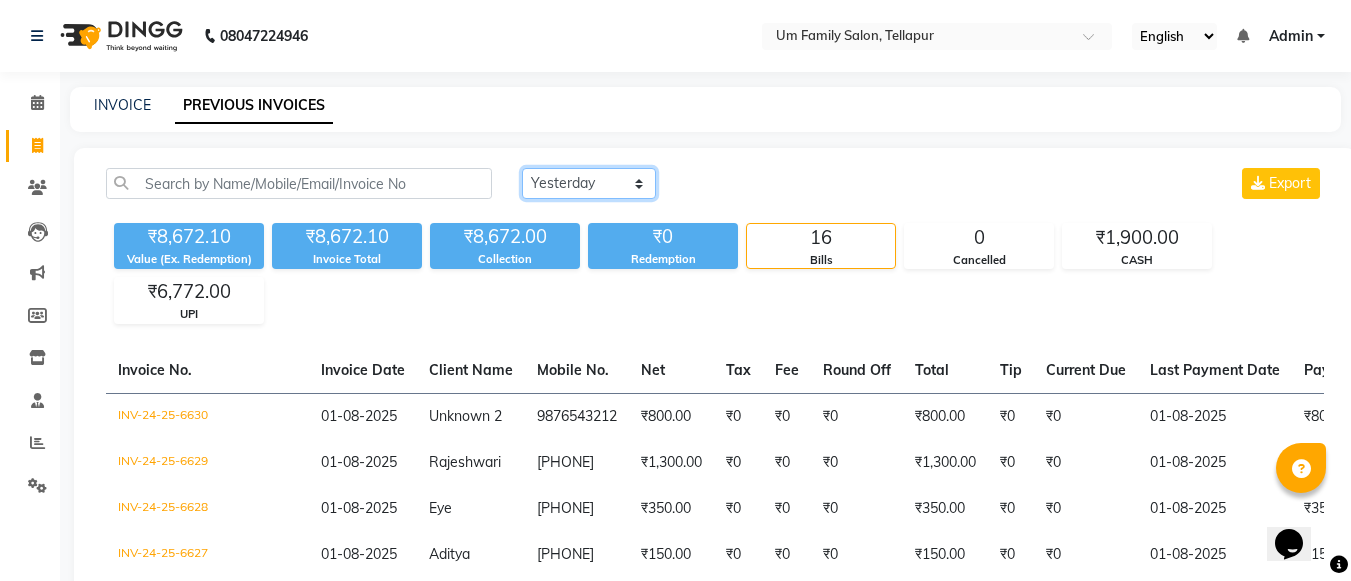 click on "Today Yesterday Custom Range" 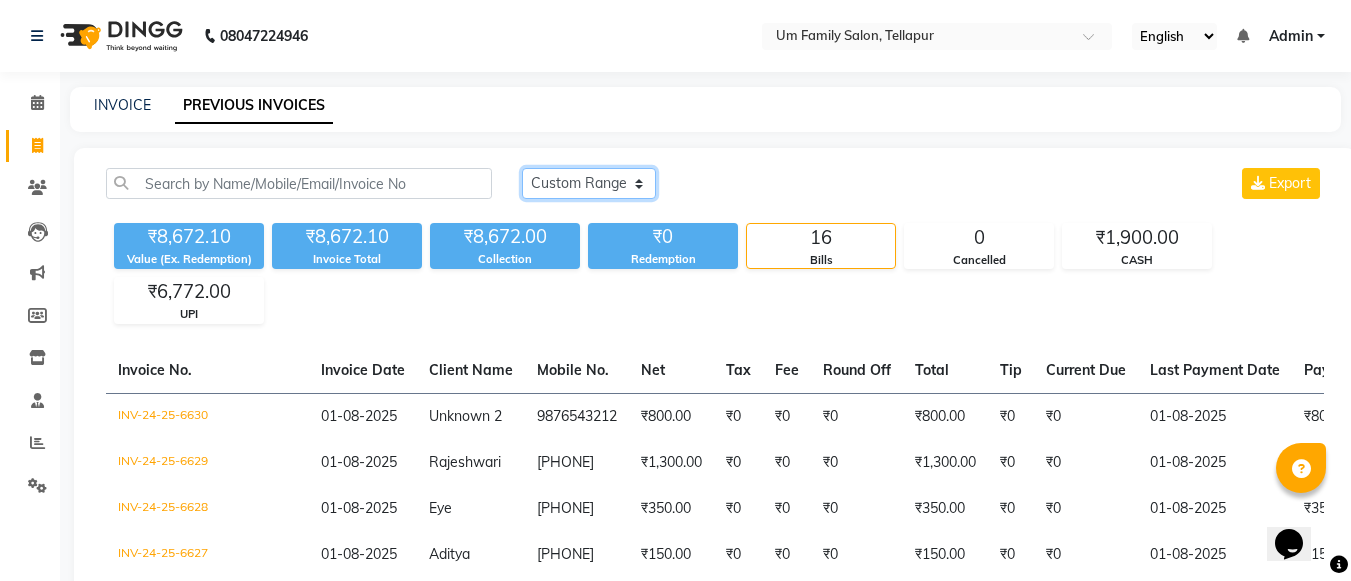 click on "Today Yesterday Custom Range" 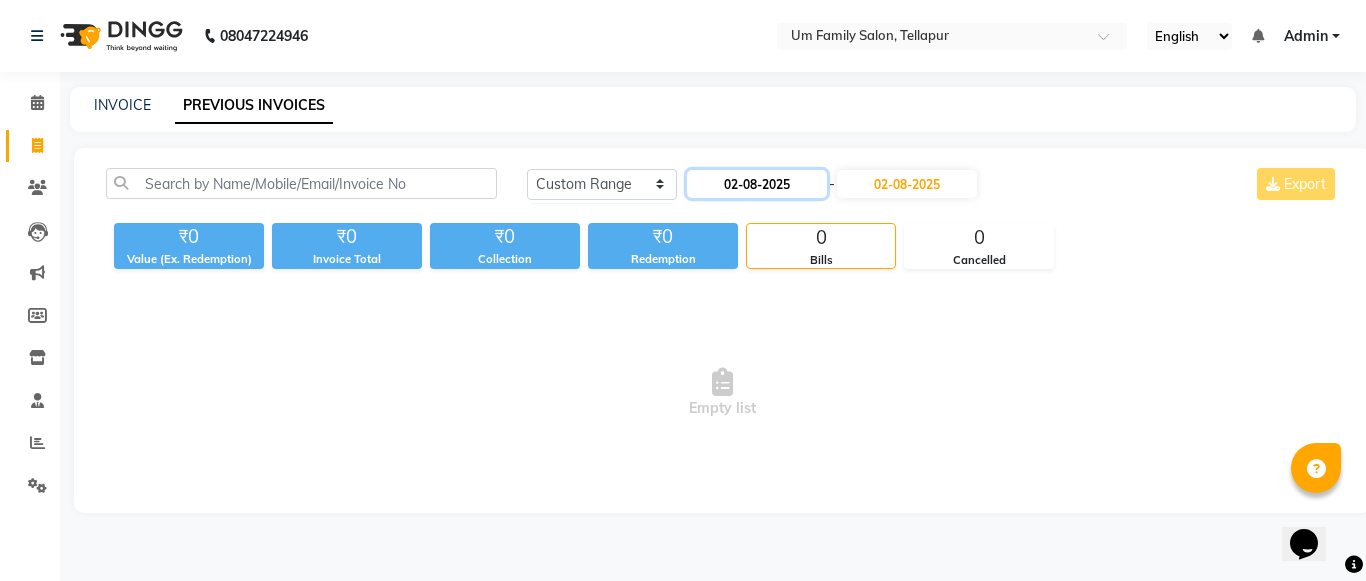 click on "02-08-2025" 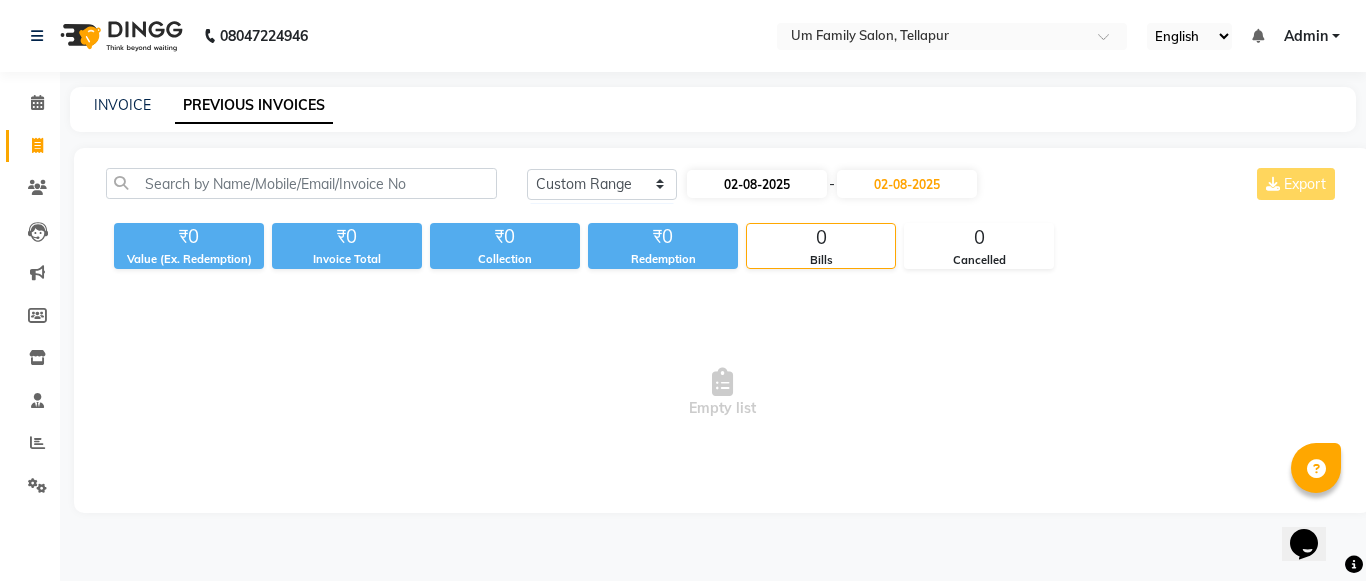 select on "8" 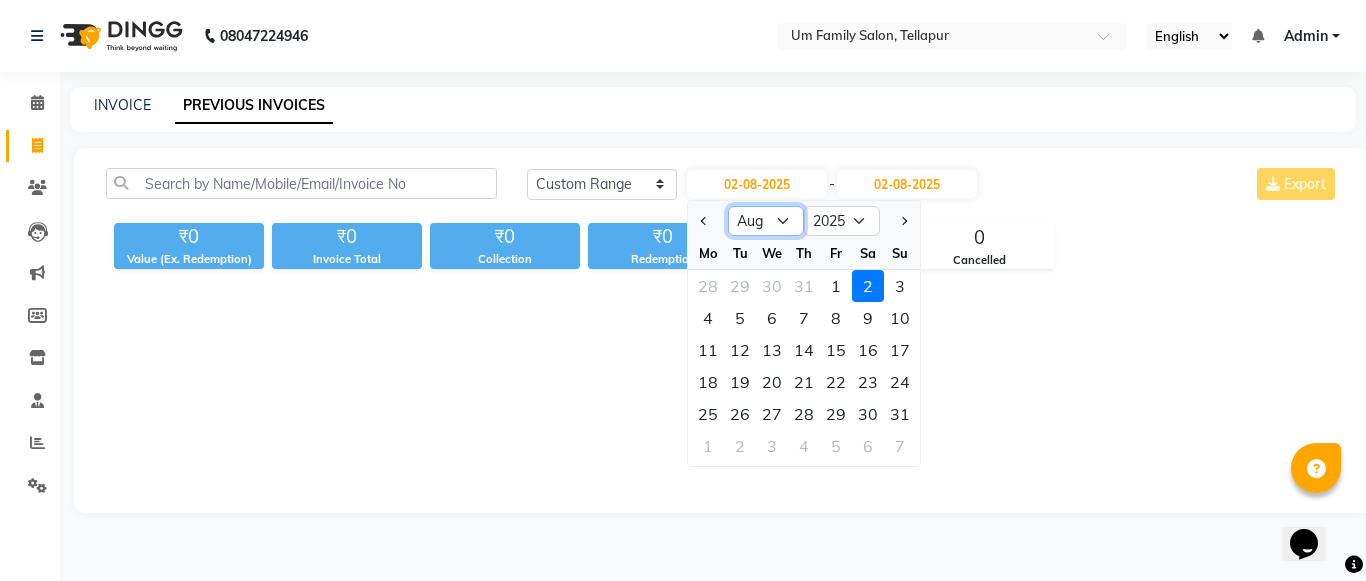 click on "Jan Feb Mar Apr May Jun Jul Aug Sep Oct Nov Dec" 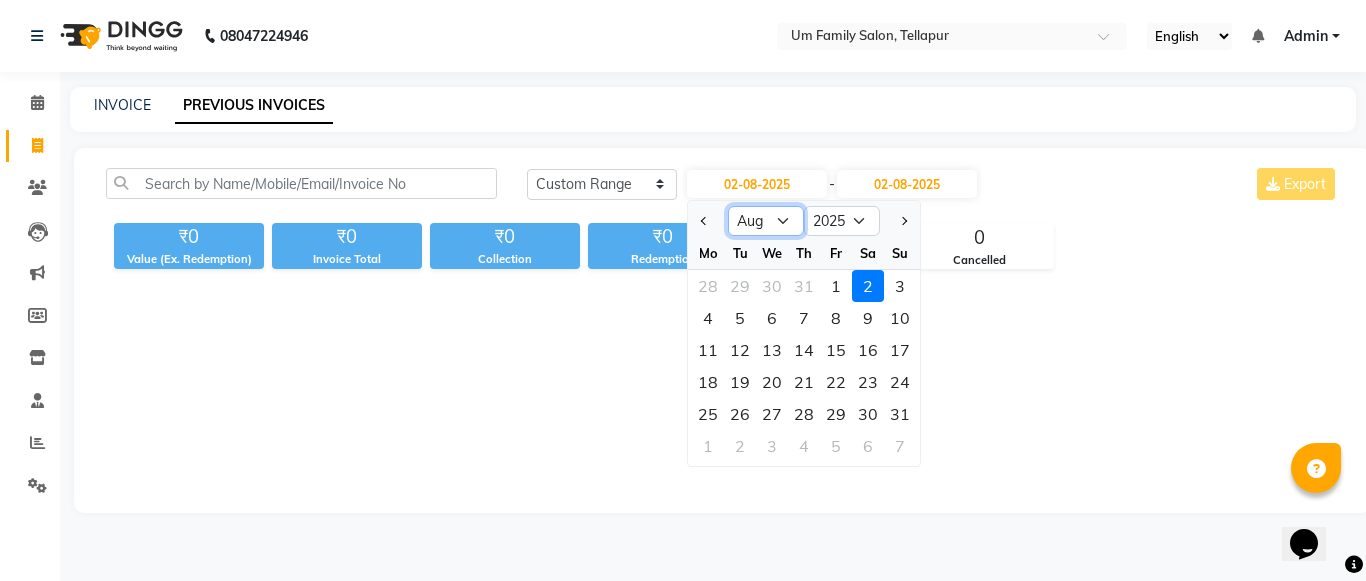 select on "7" 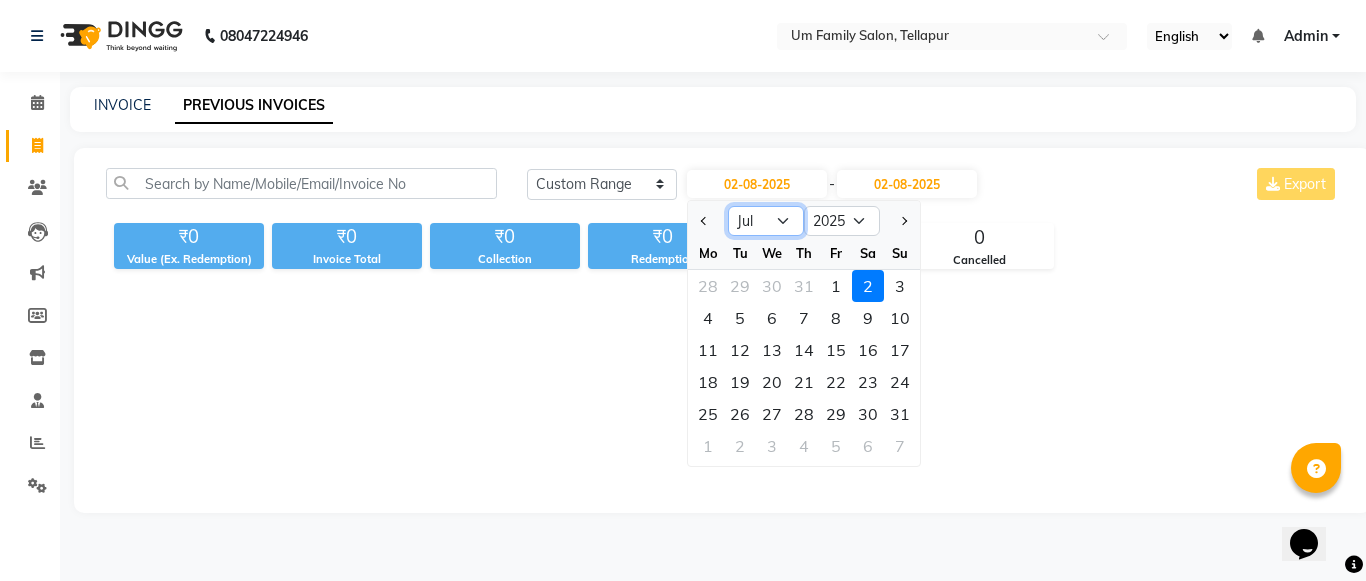 click on "Jan Feb Mar Apr May Jun Jul Aug Sep Oct Nov Dec" 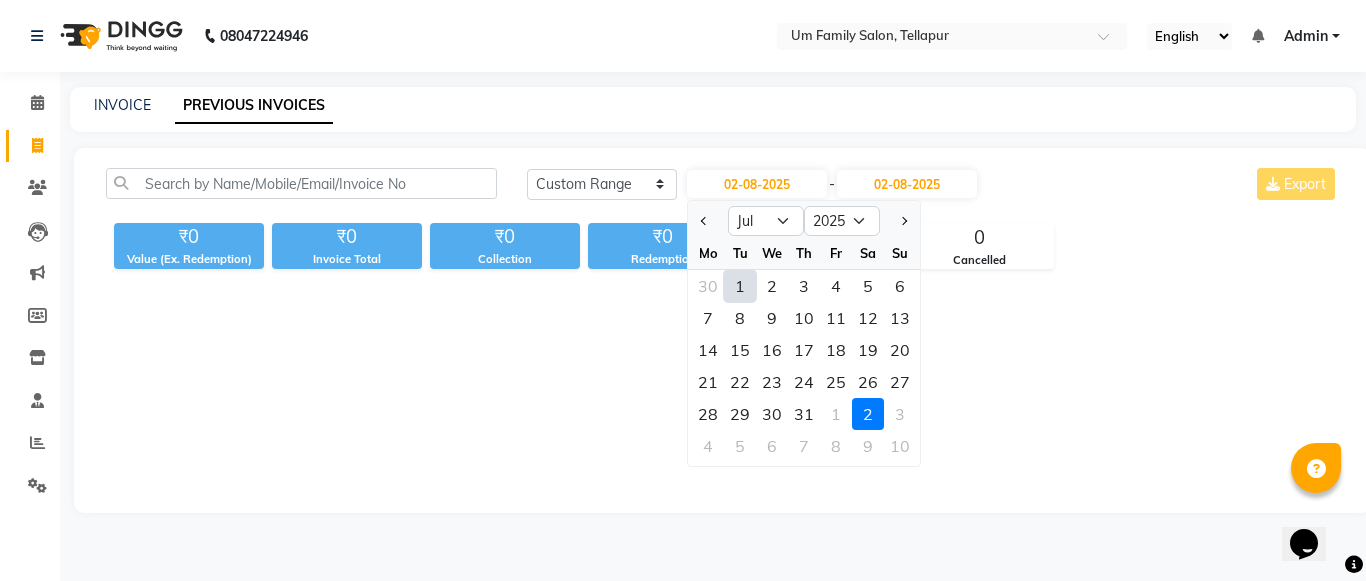click on "1" 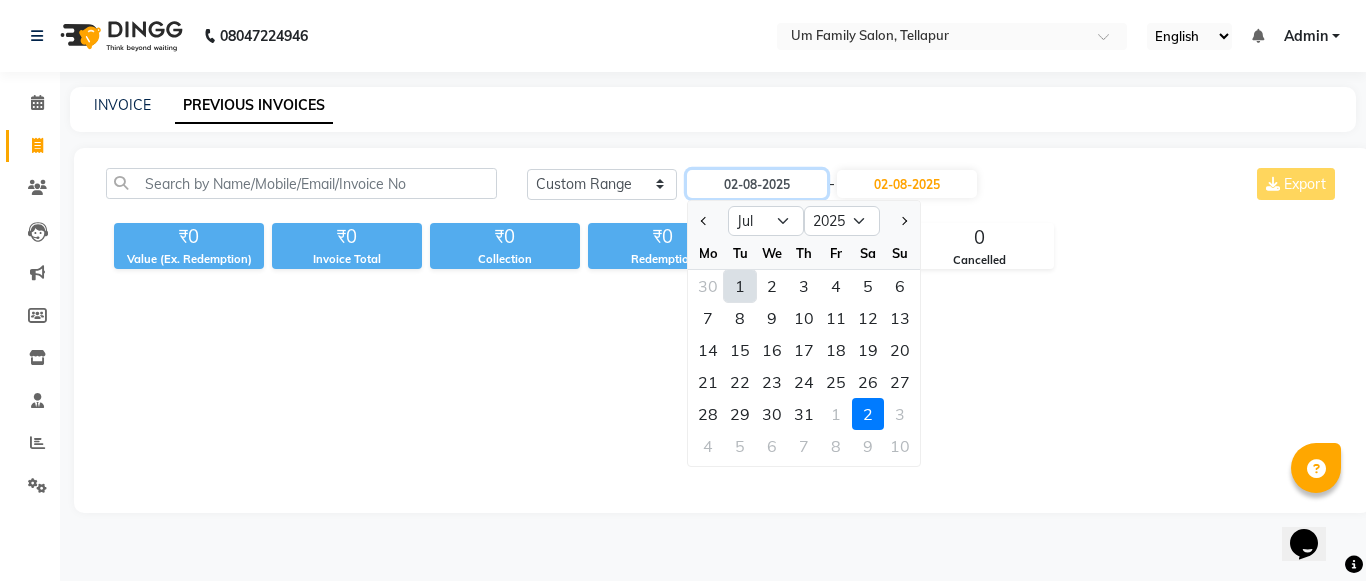 type on "01-07-2025" 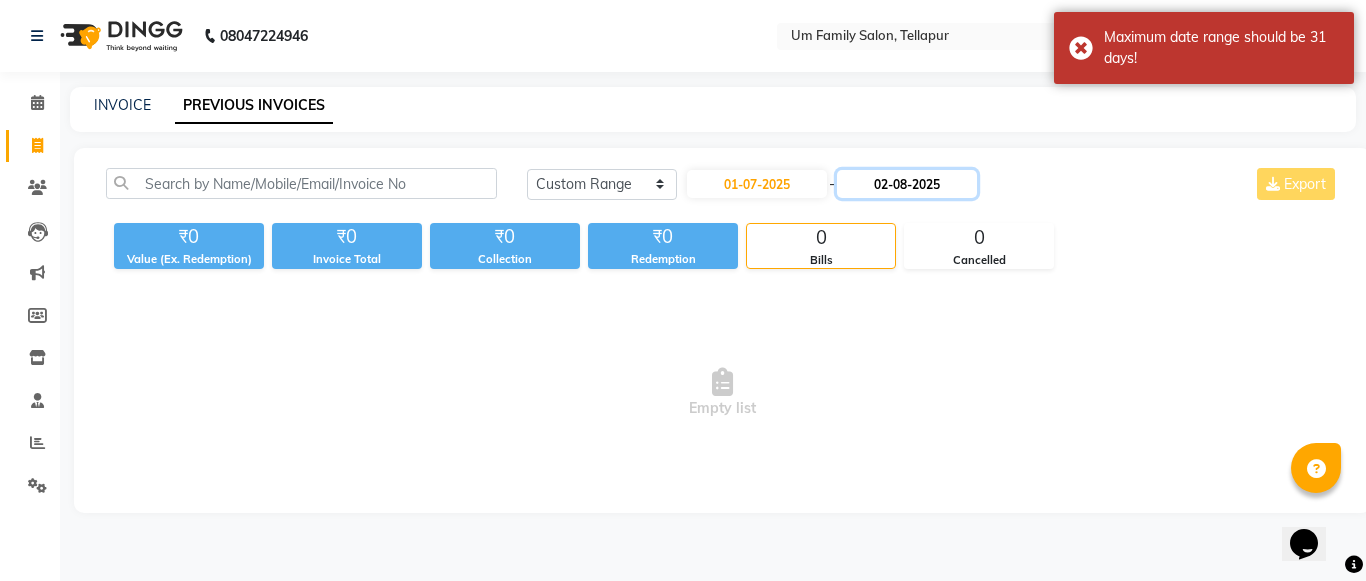 click on "02-08-2025" 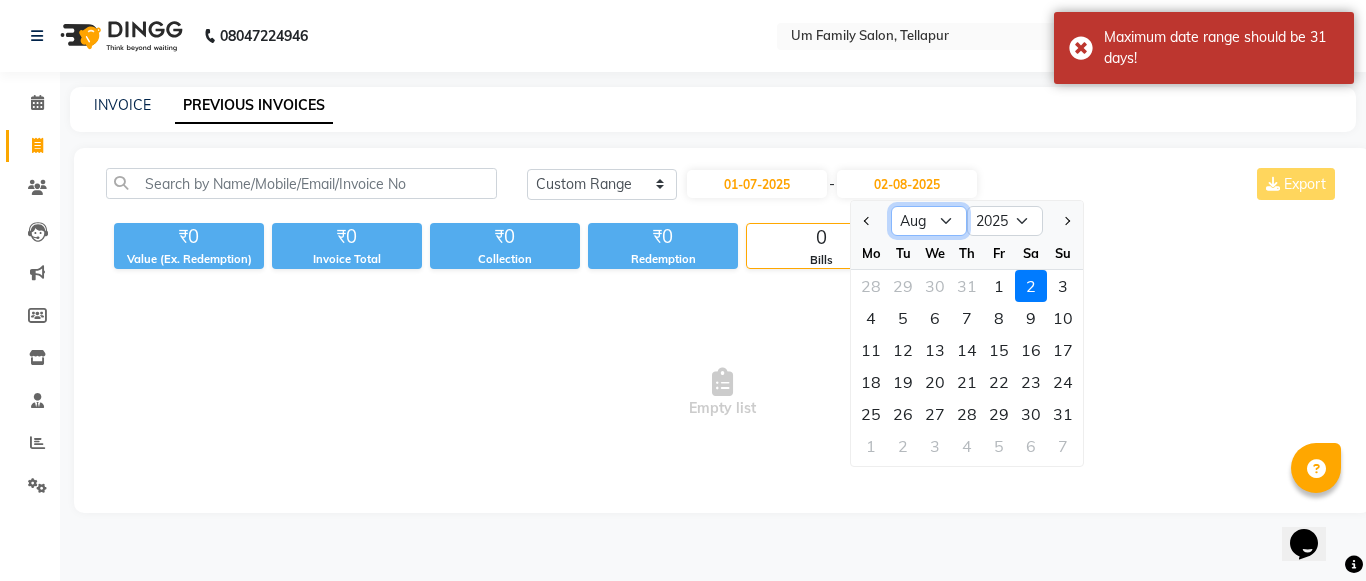 click on "Jul Aug Sep Oct Nov Dec" 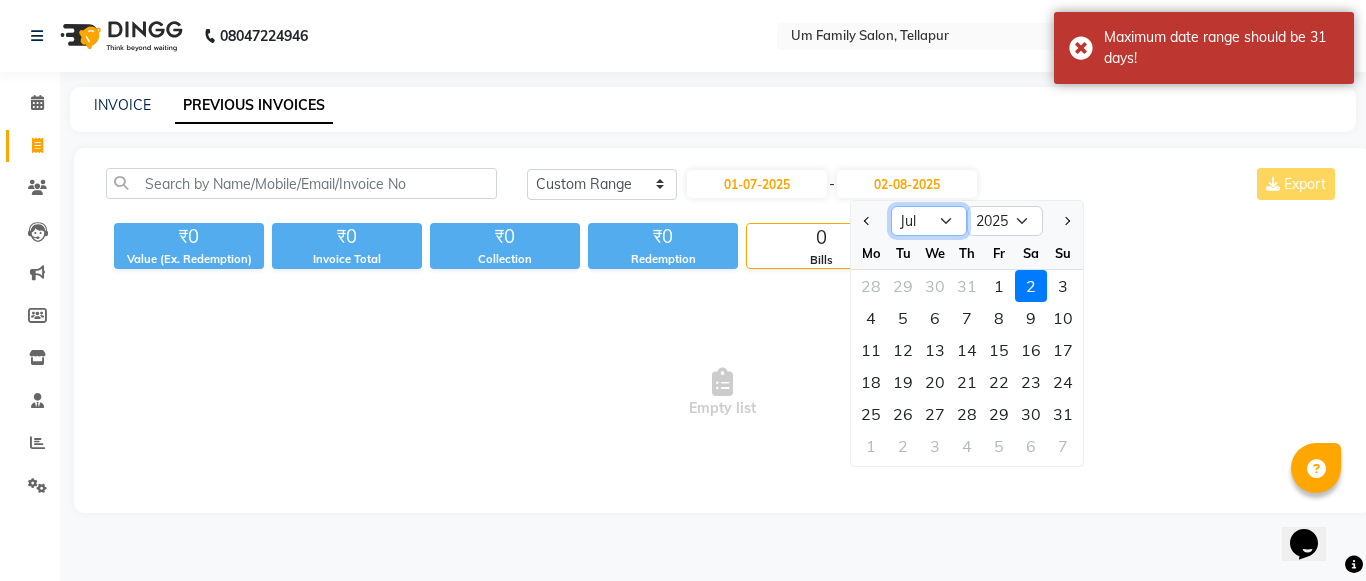 click on "Jul Aug Sep Oct Nov Dec" 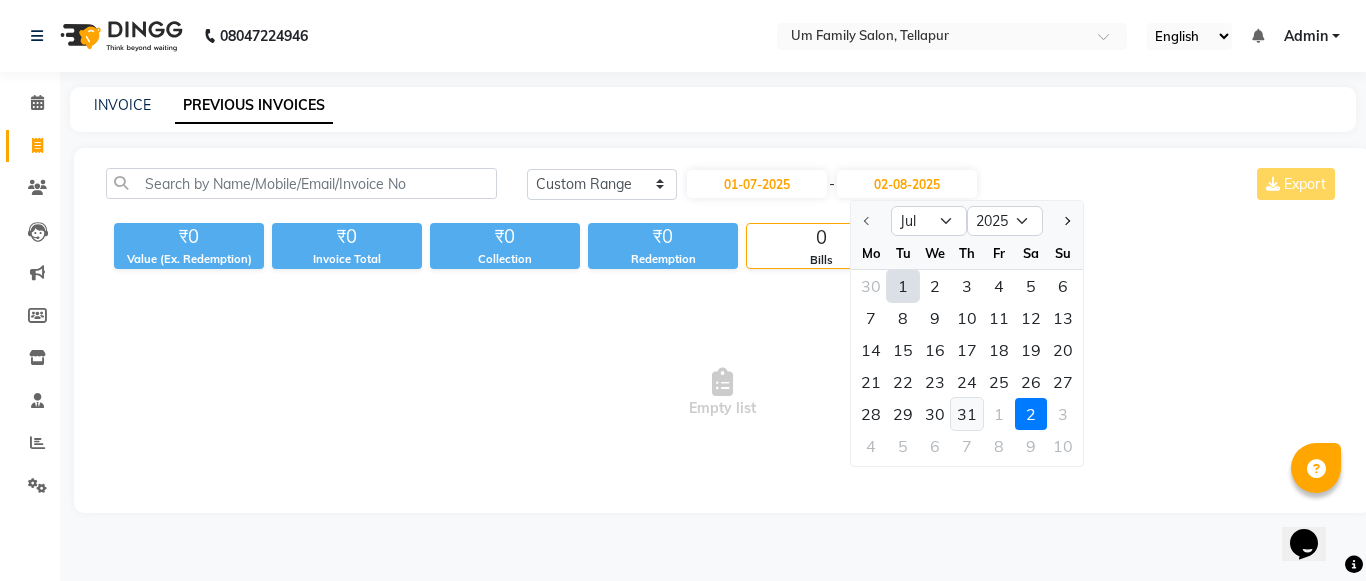 click on "31" 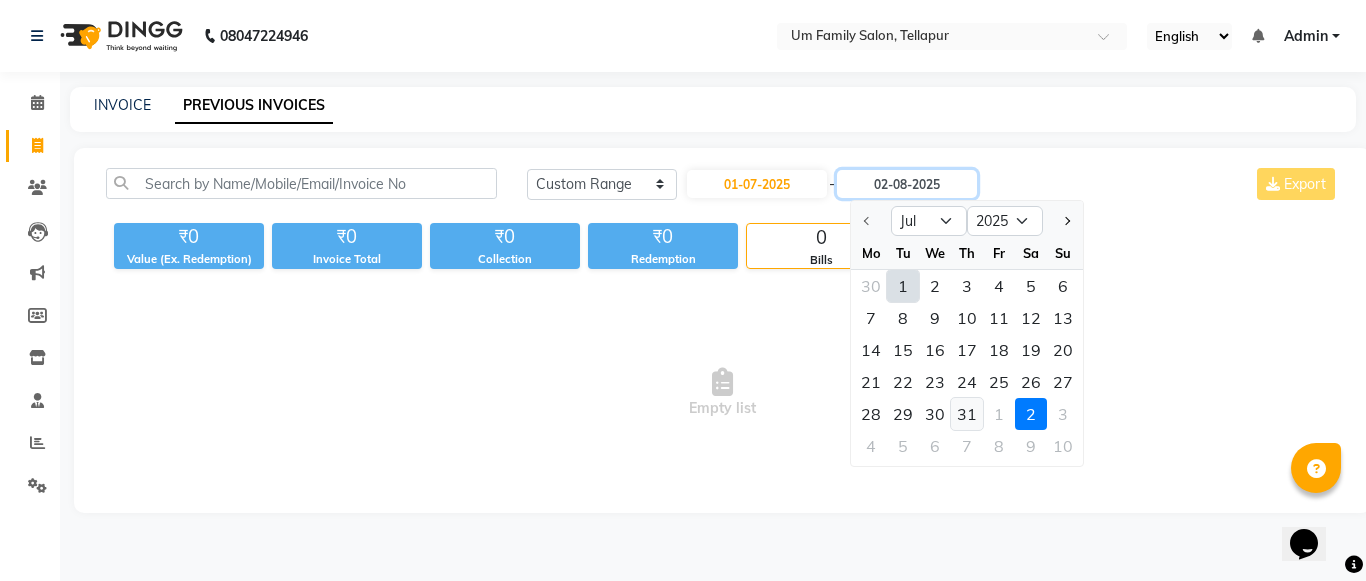 type on "31-07-2025" 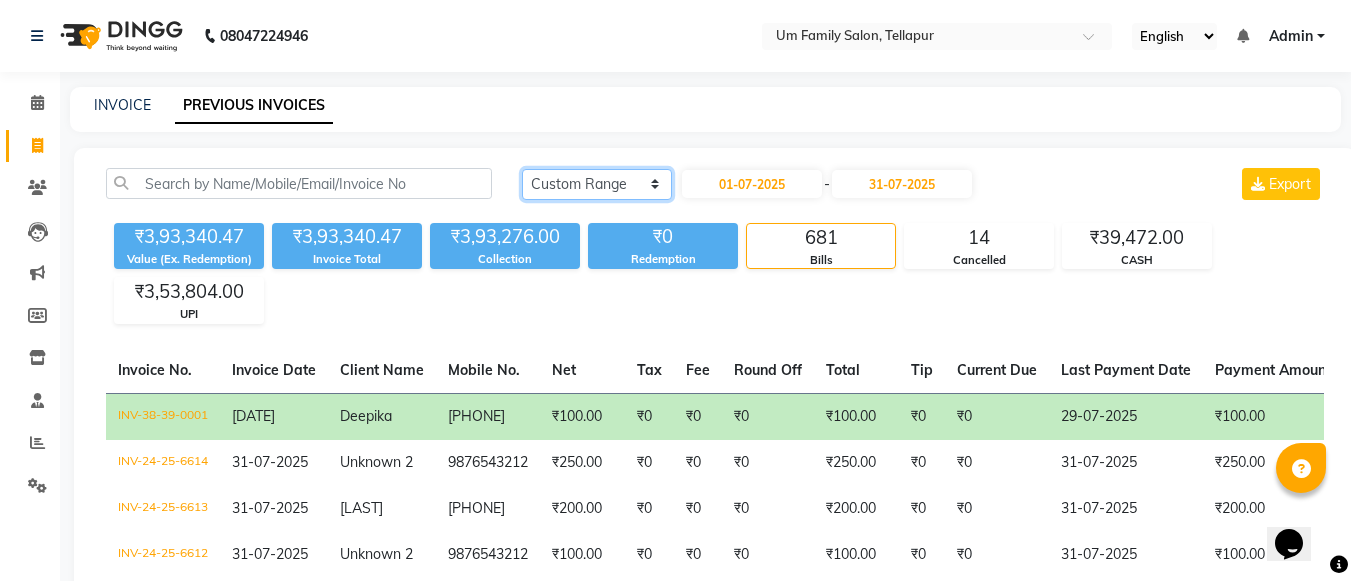 click on "Today Yesterday Custom Range" 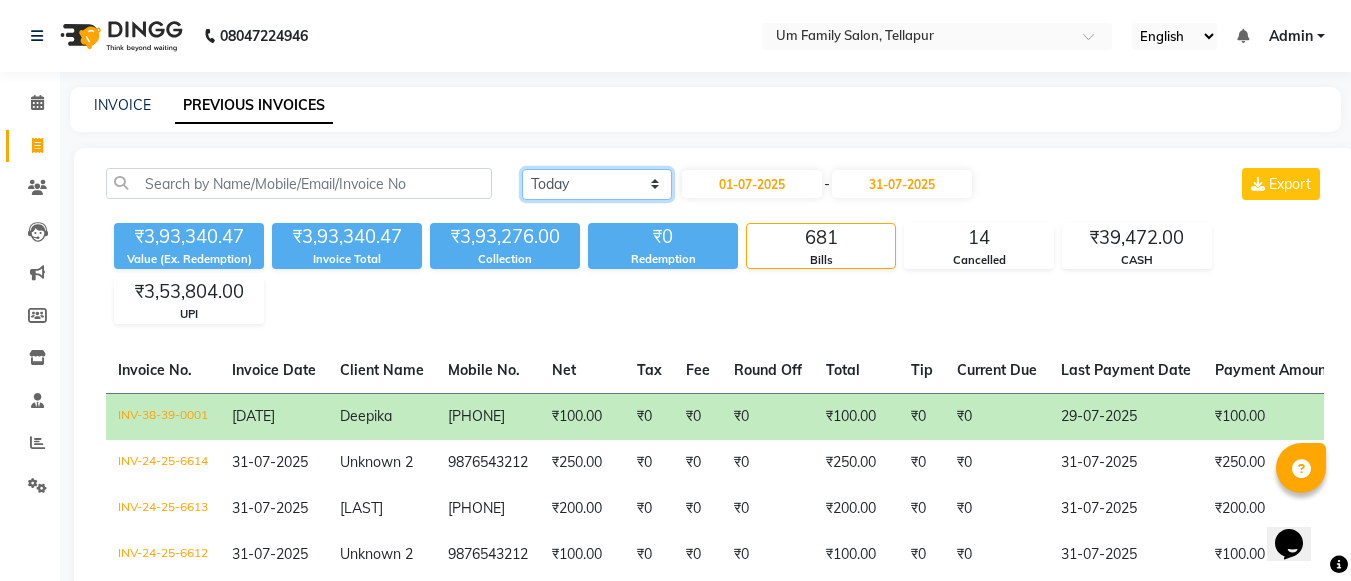 click on "Today Yesterday Custom Range" 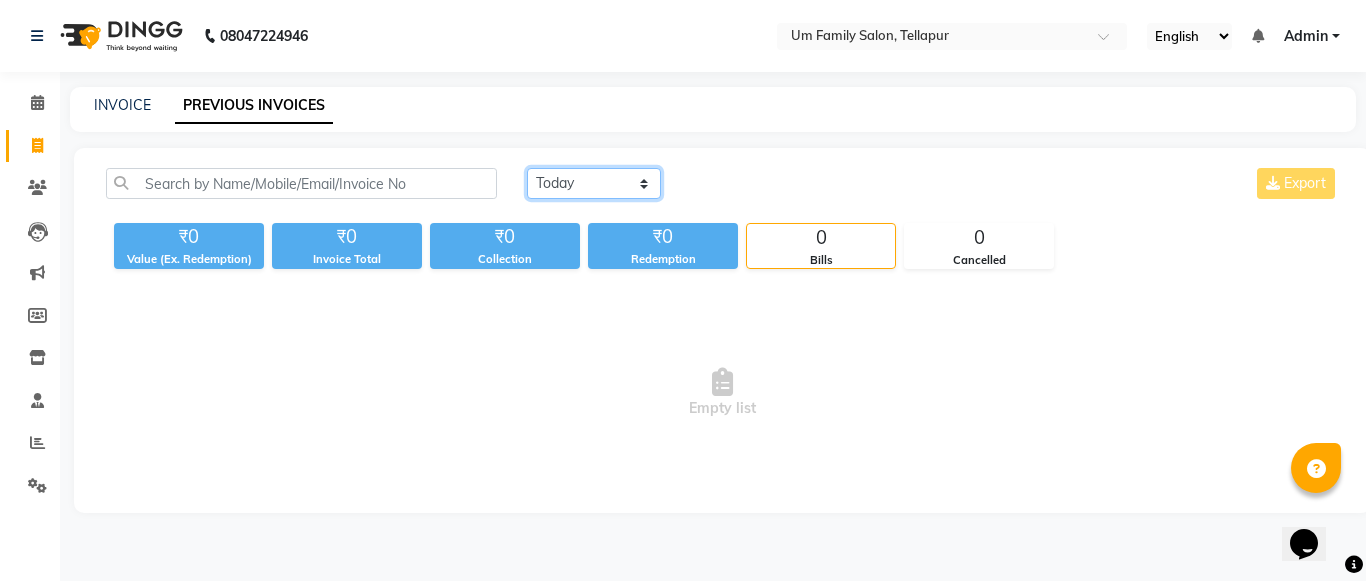 click on "Today Yesterday Custom Range" 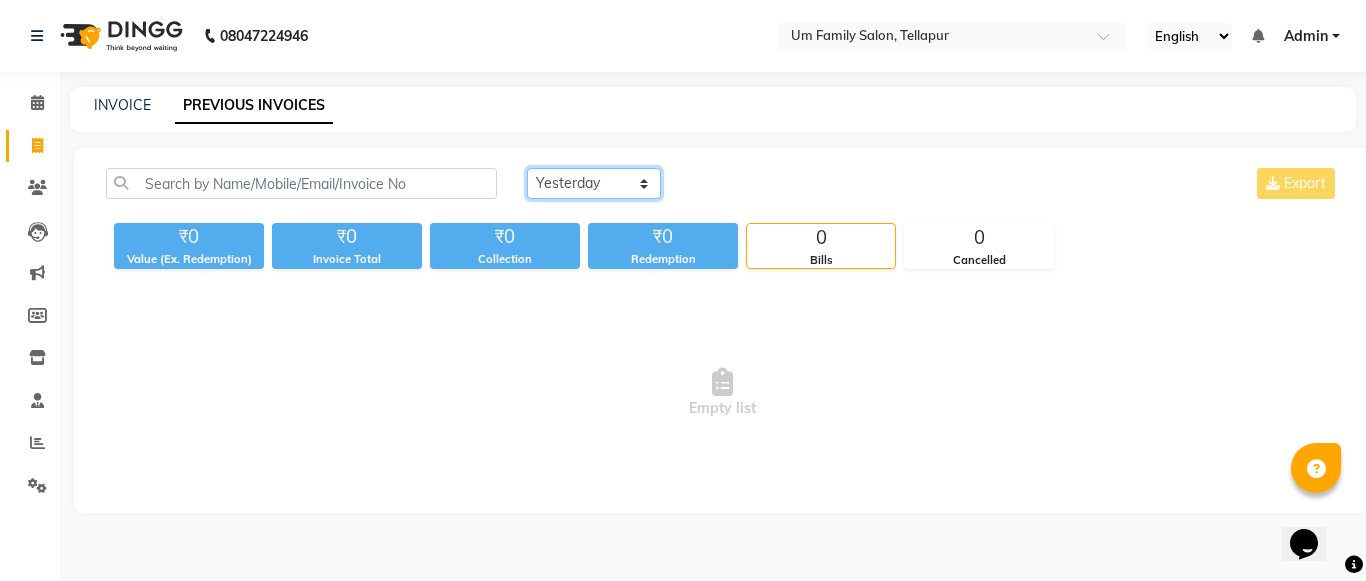click on "Today Yesterday Custom Range" 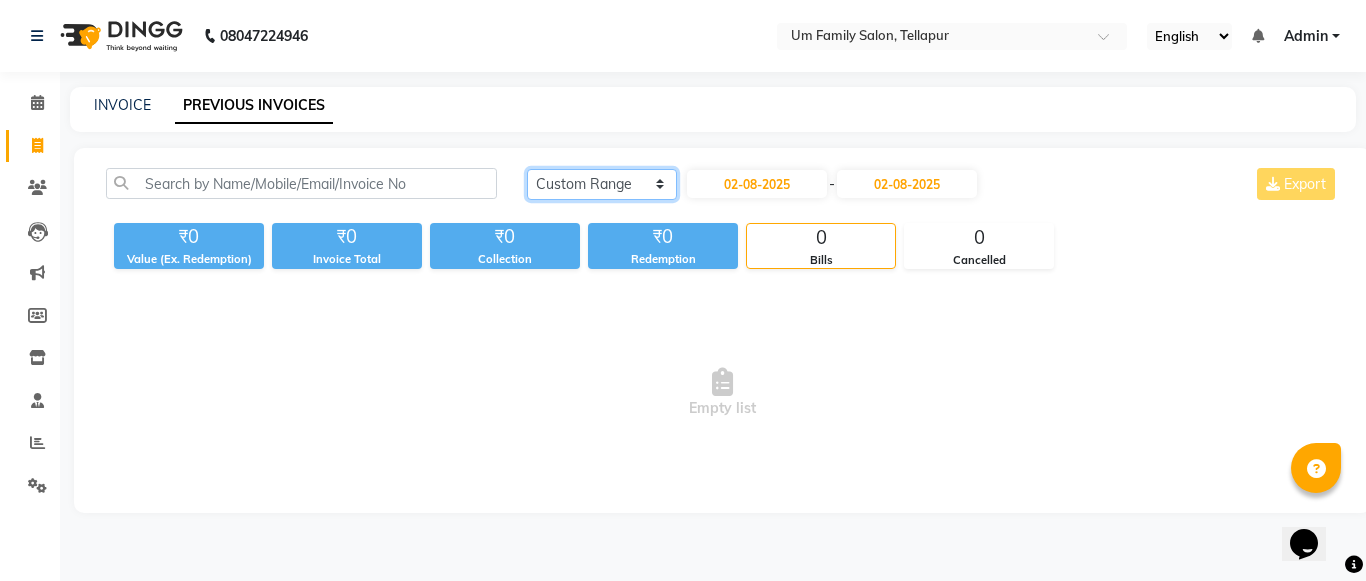 click on "Today Yesterday Custom Range" 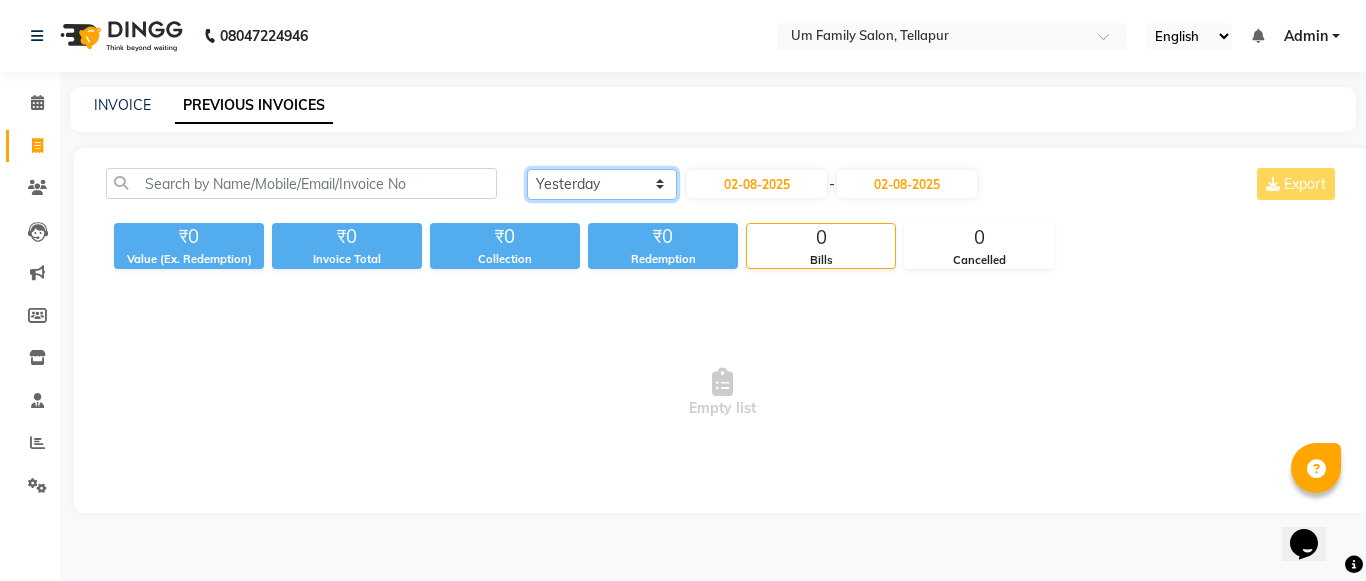 click on "Today Yesterday Custom Range" 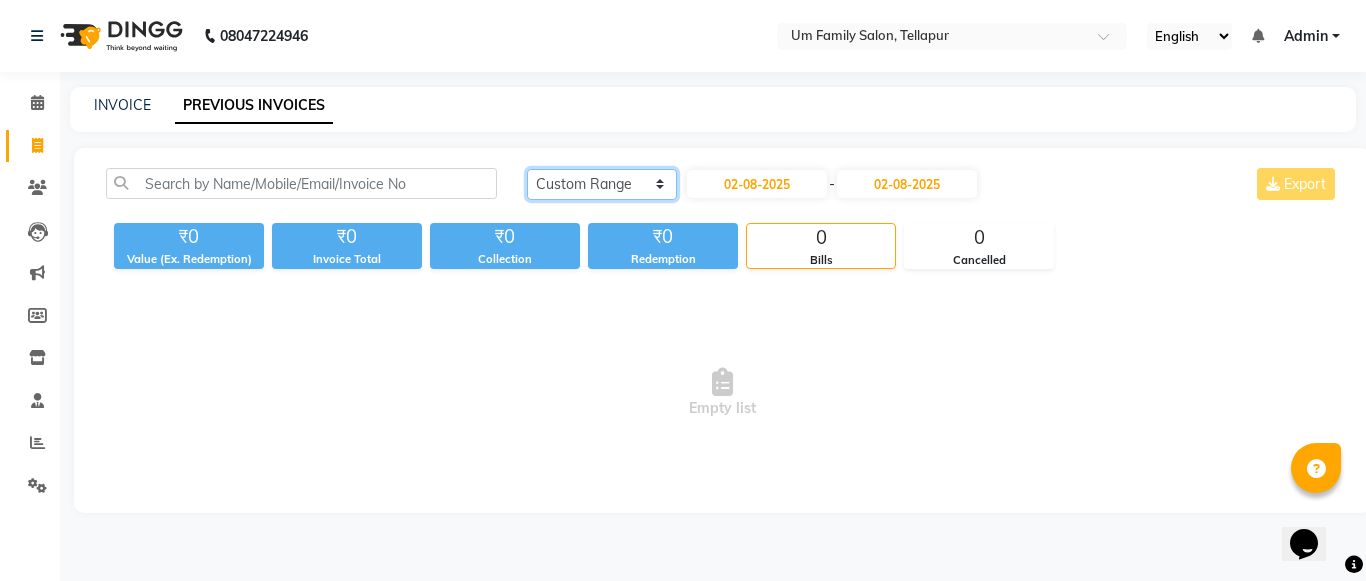 click on "Today Yesterday Custom Range" 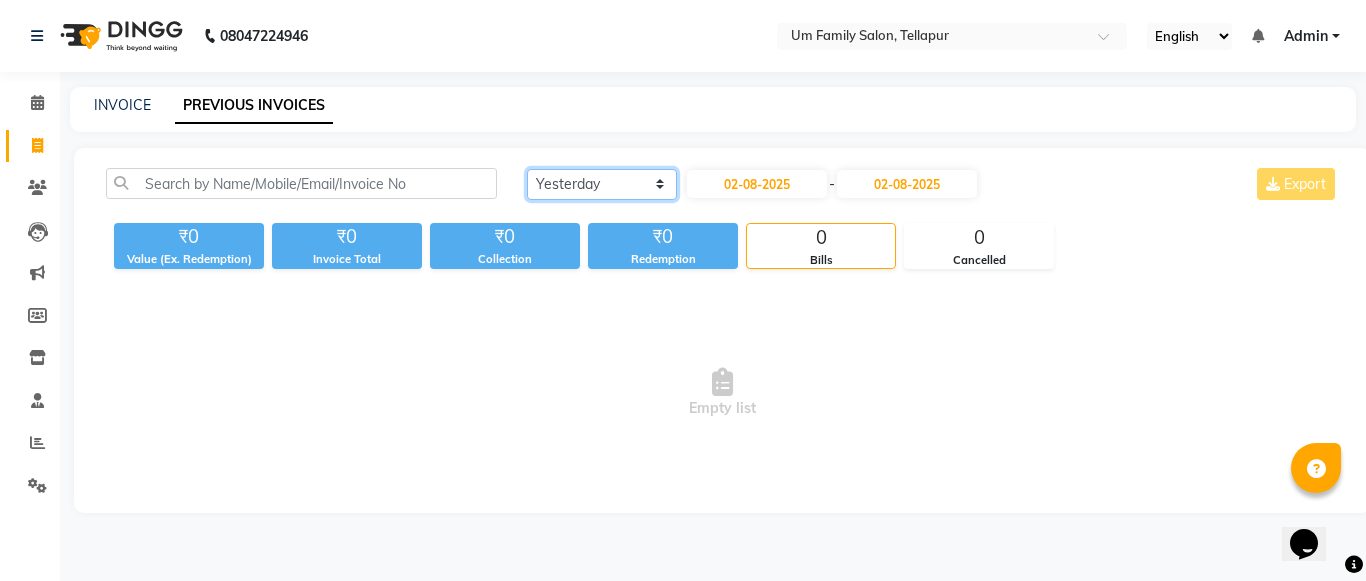click on "Today Yesterday Custom Range" 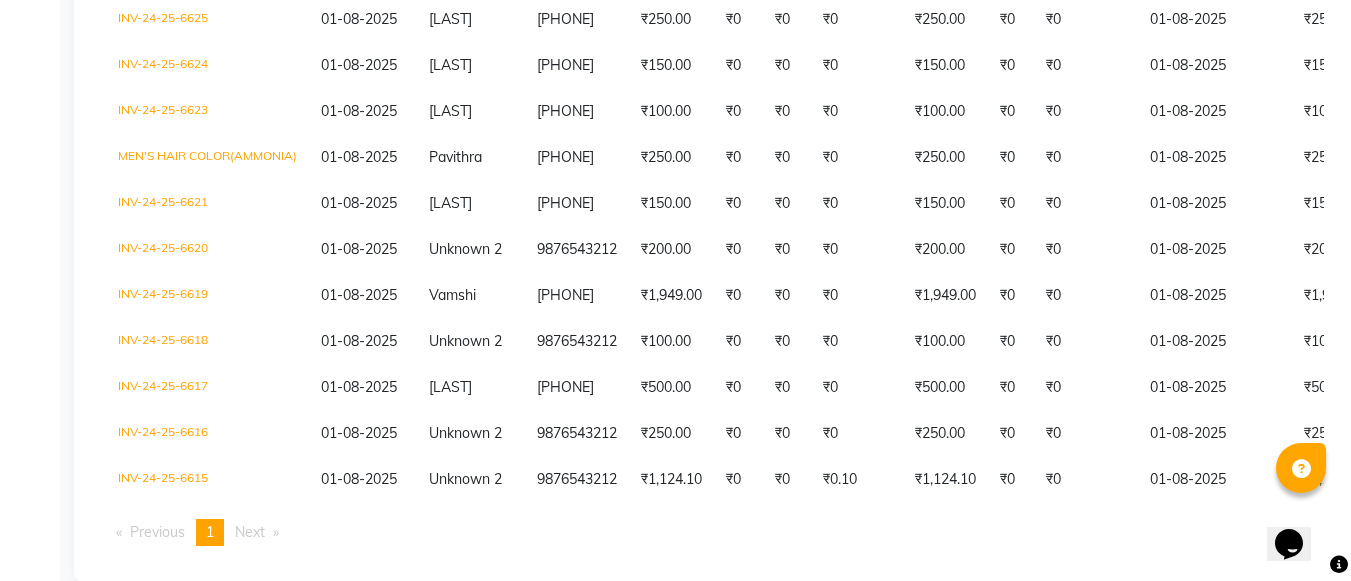 scroll, scrollTop: 693, scrollLeft: 0, axis: vertical 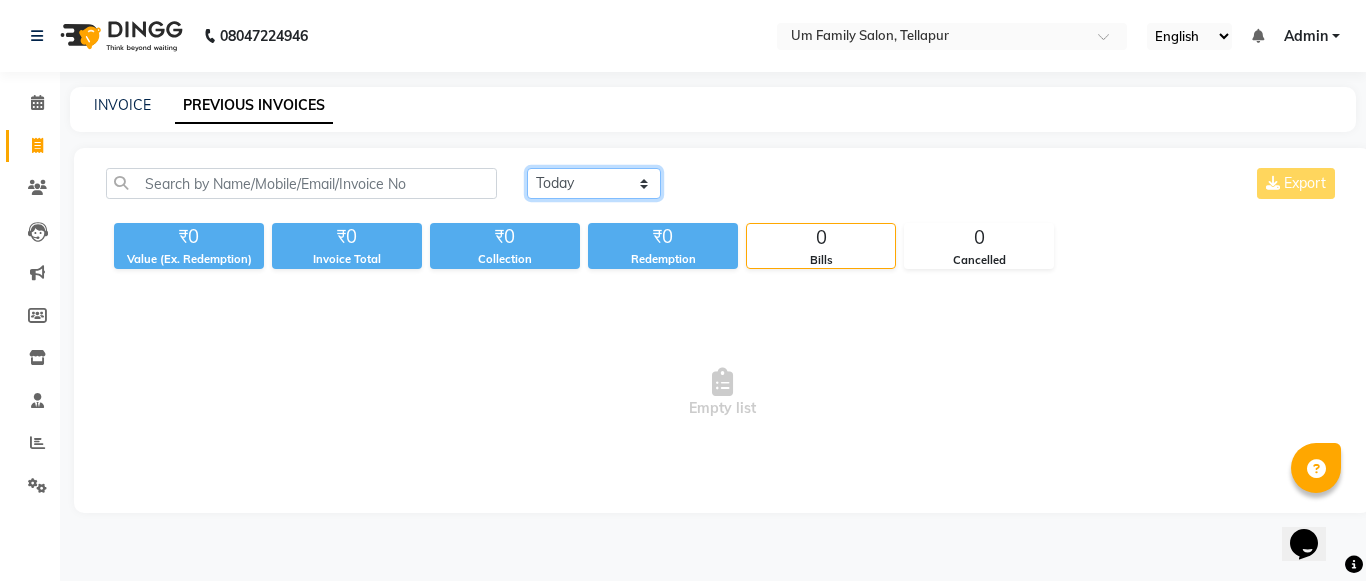 click on "Today Yesterday Custom Range" 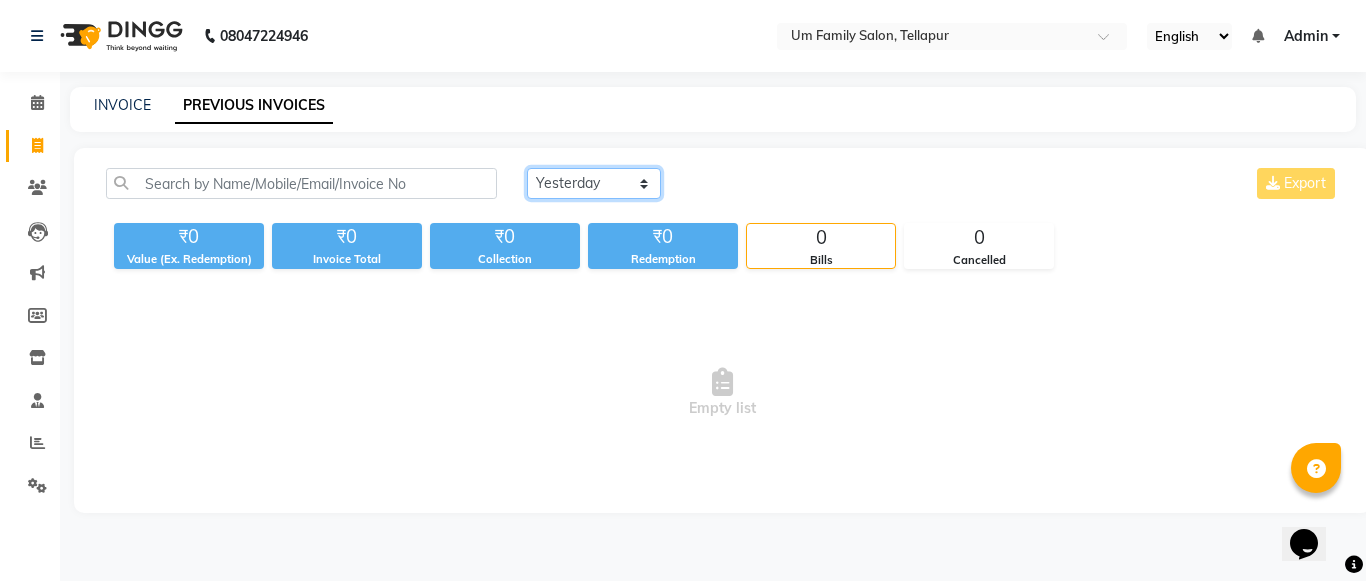 click on "Today Yesterday Custom Range" 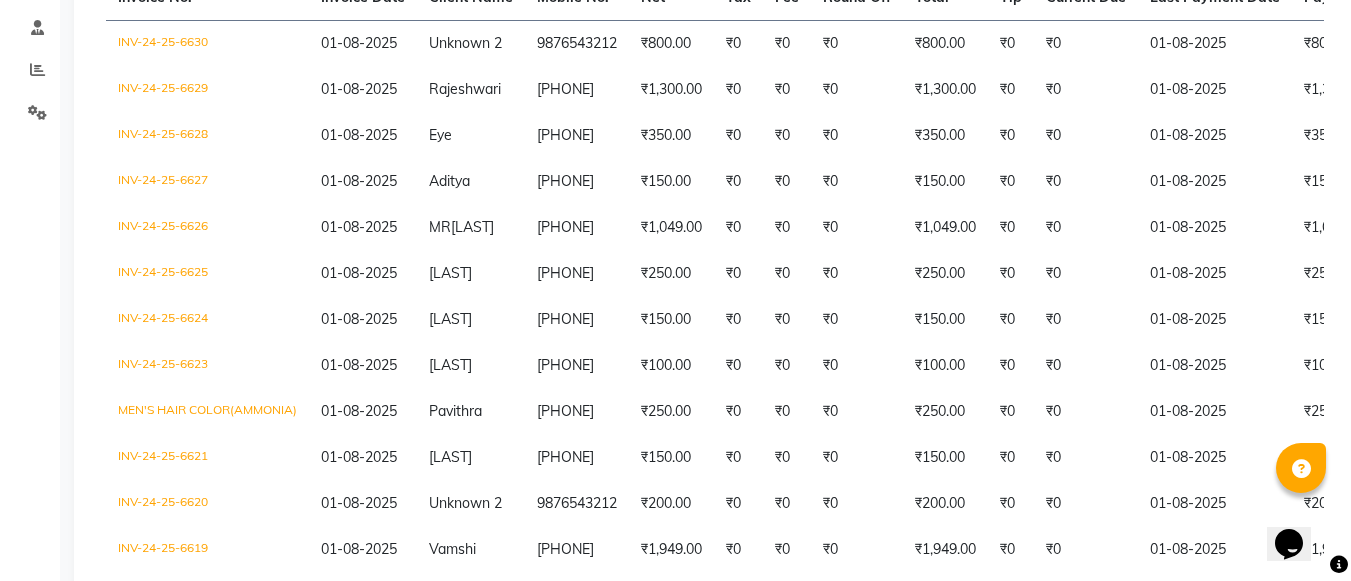 scroll, scrollTop: 413, scrollLeft: 0, axis: vertical 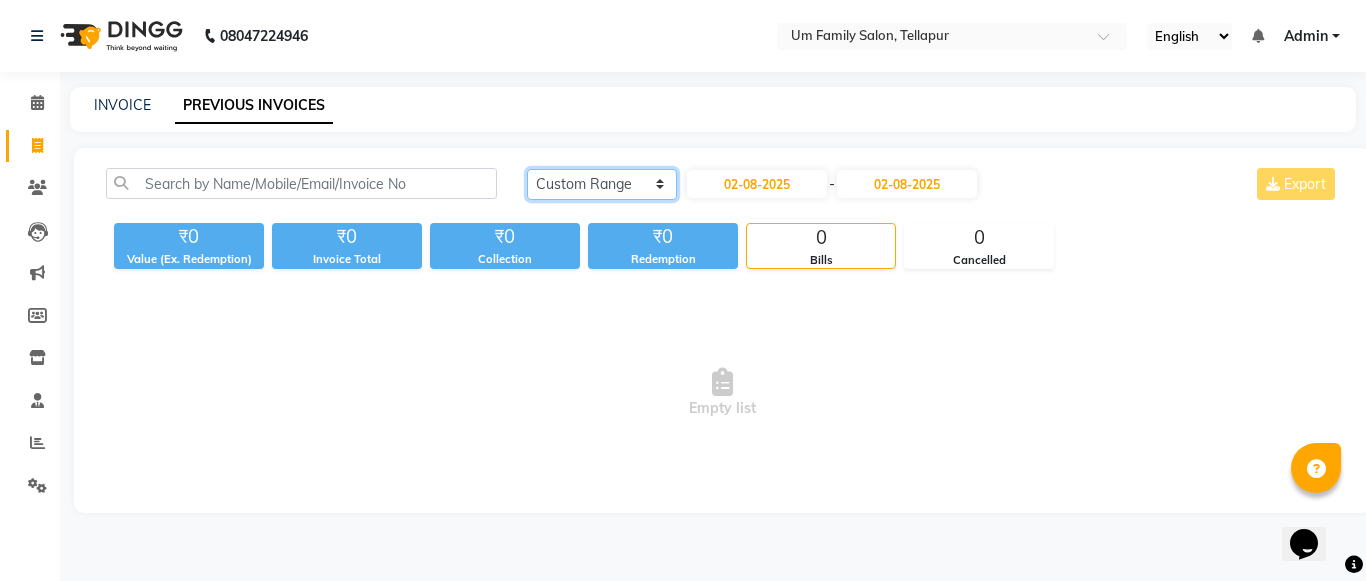 click on "Today Yesterday Custom Range" 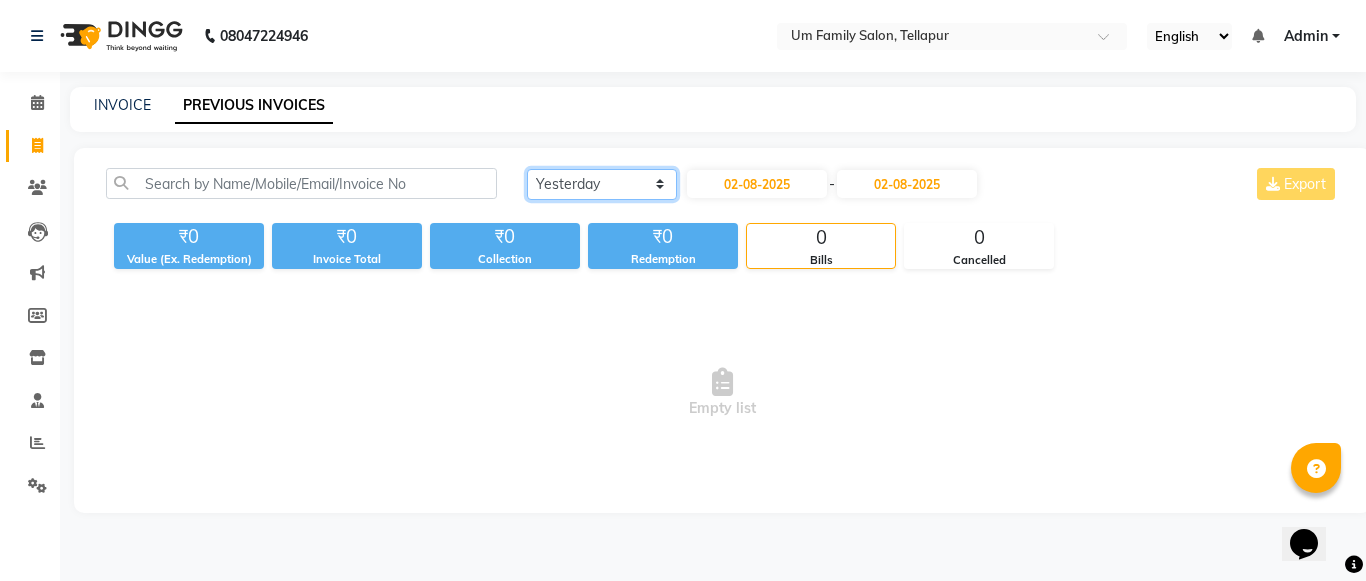 click on "Today Yesterday Custom Range" 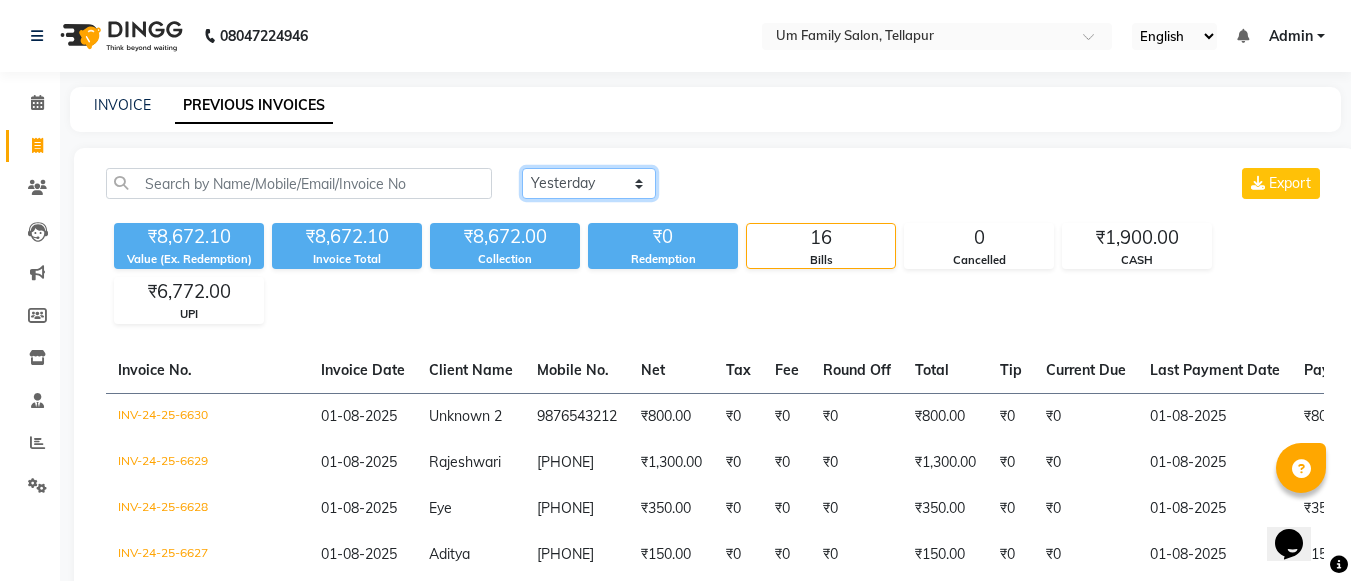 scroll, scrollTop: 508, scrollLeft: 0, axis: vertical 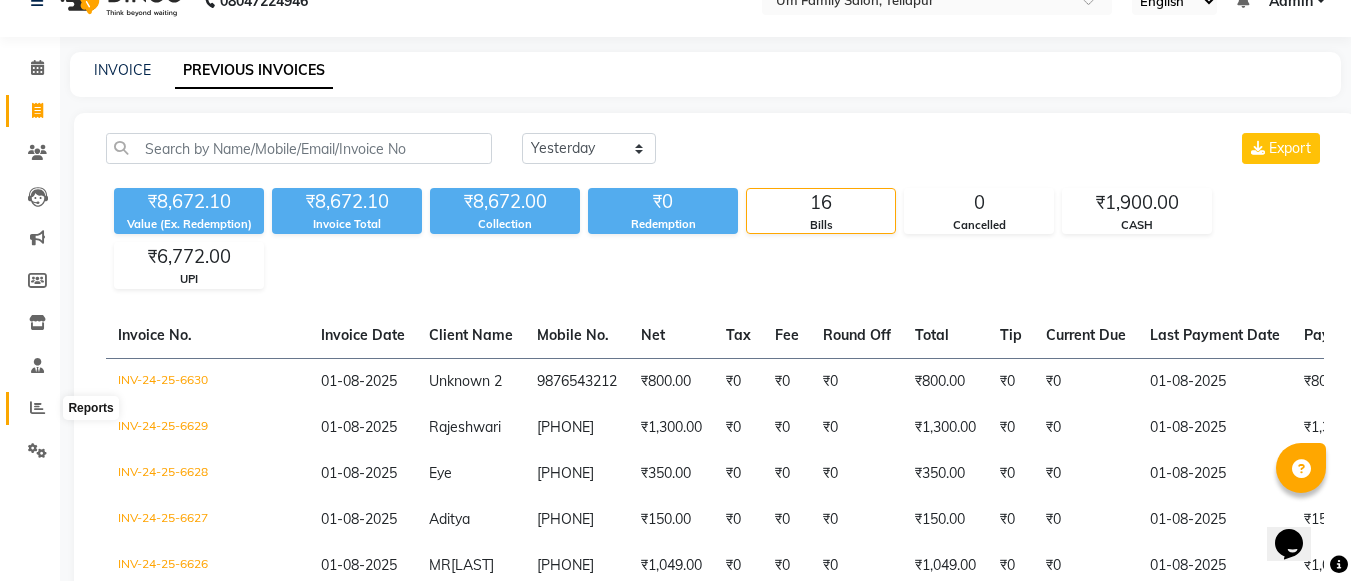 click 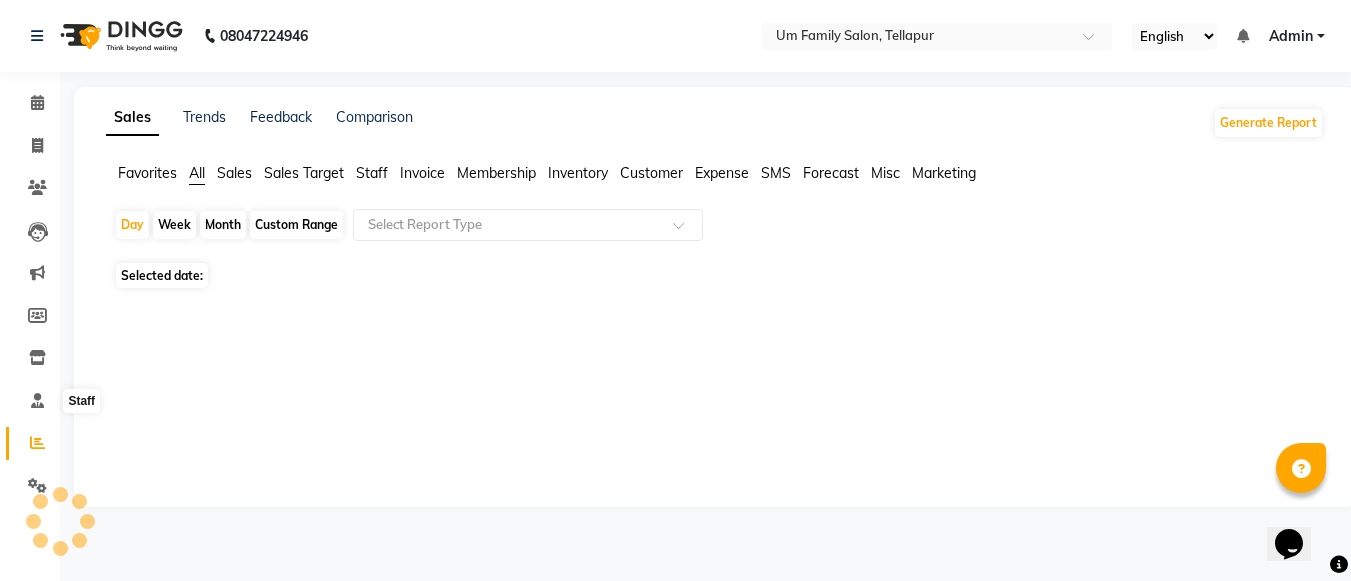 scroll, scrollTop: 0, scrollLeft: 0, axis: both 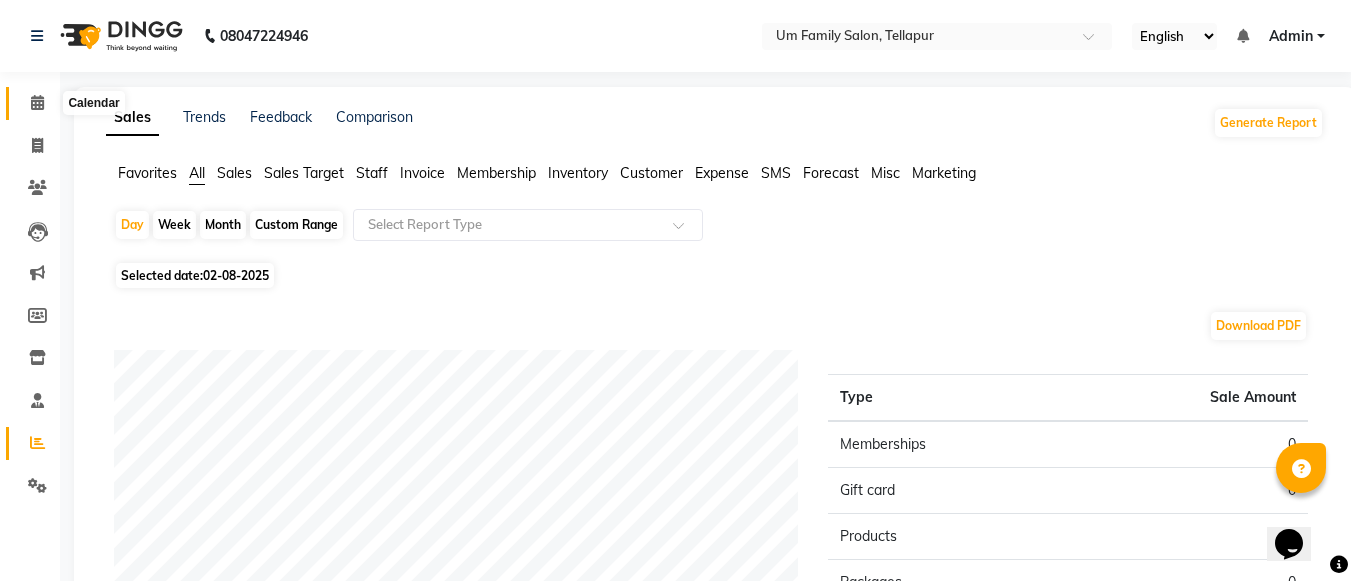 click 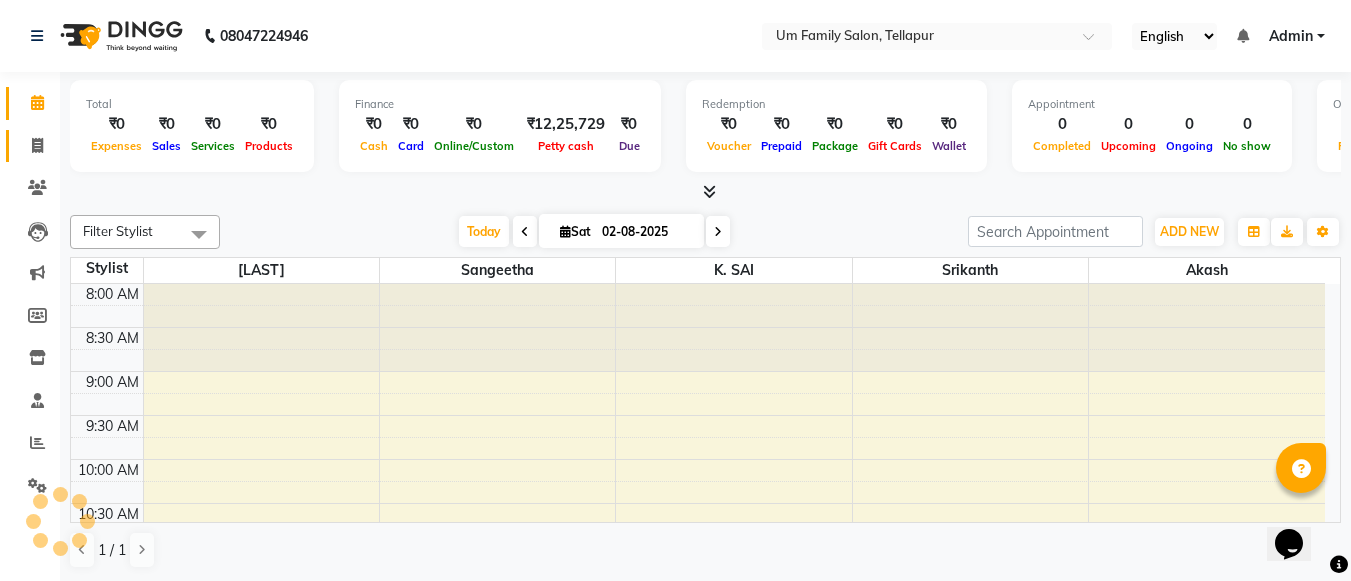 scroll, scrollTop: 0, scrollLeft: 0, axis: both 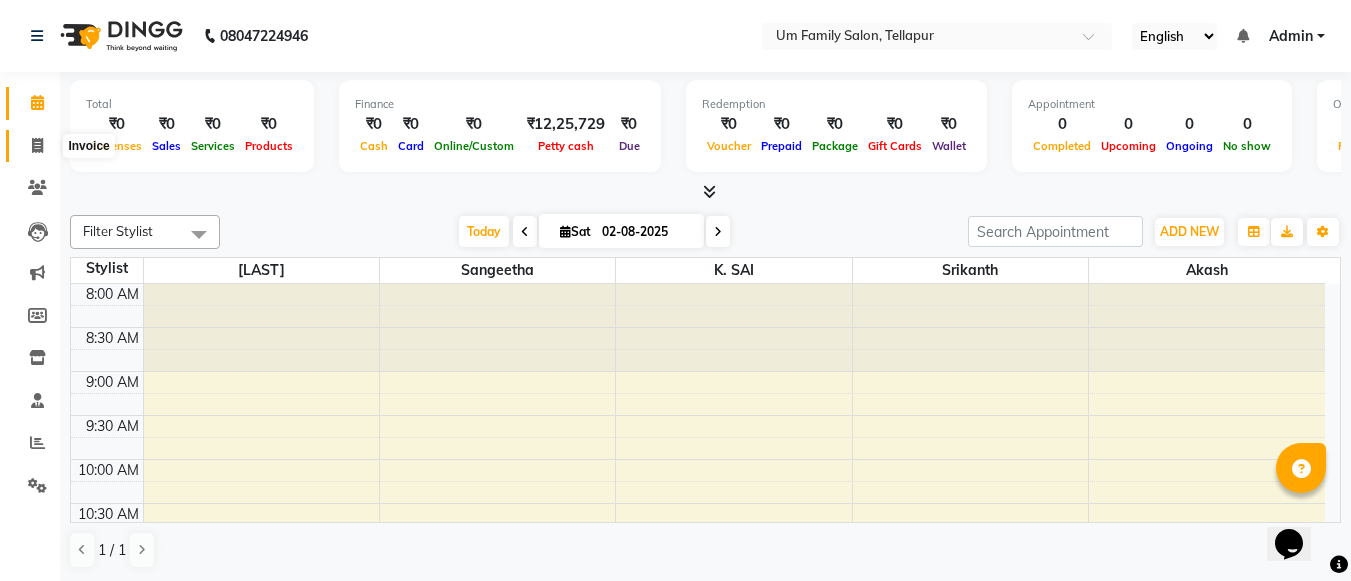 click 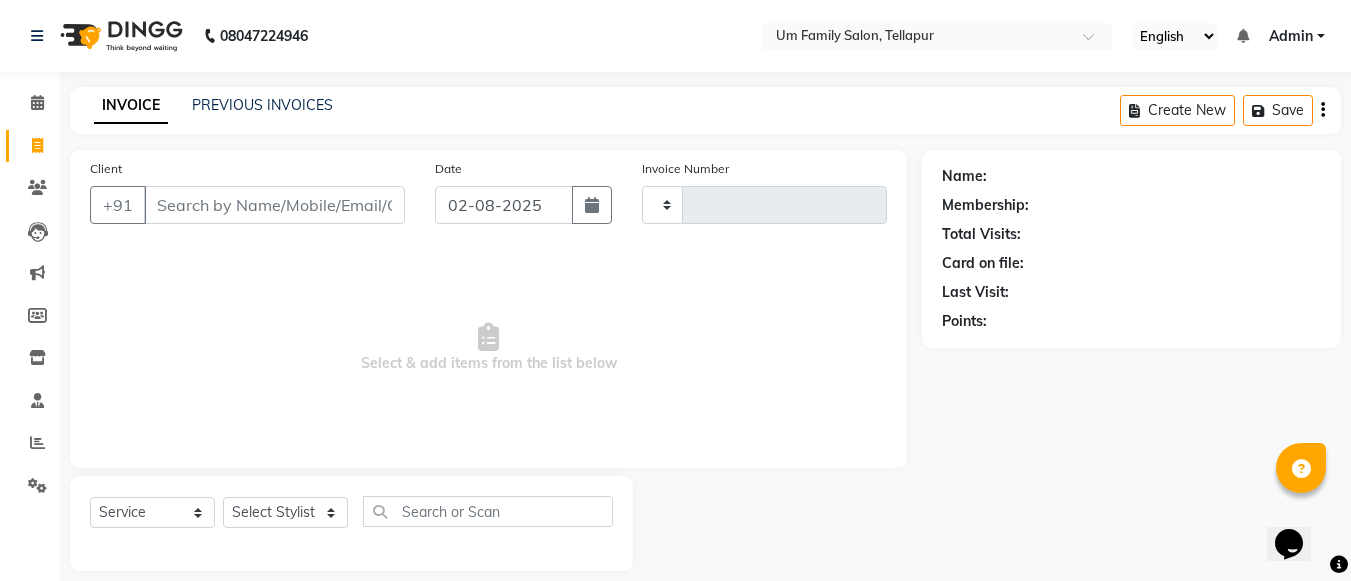 type on "6631" 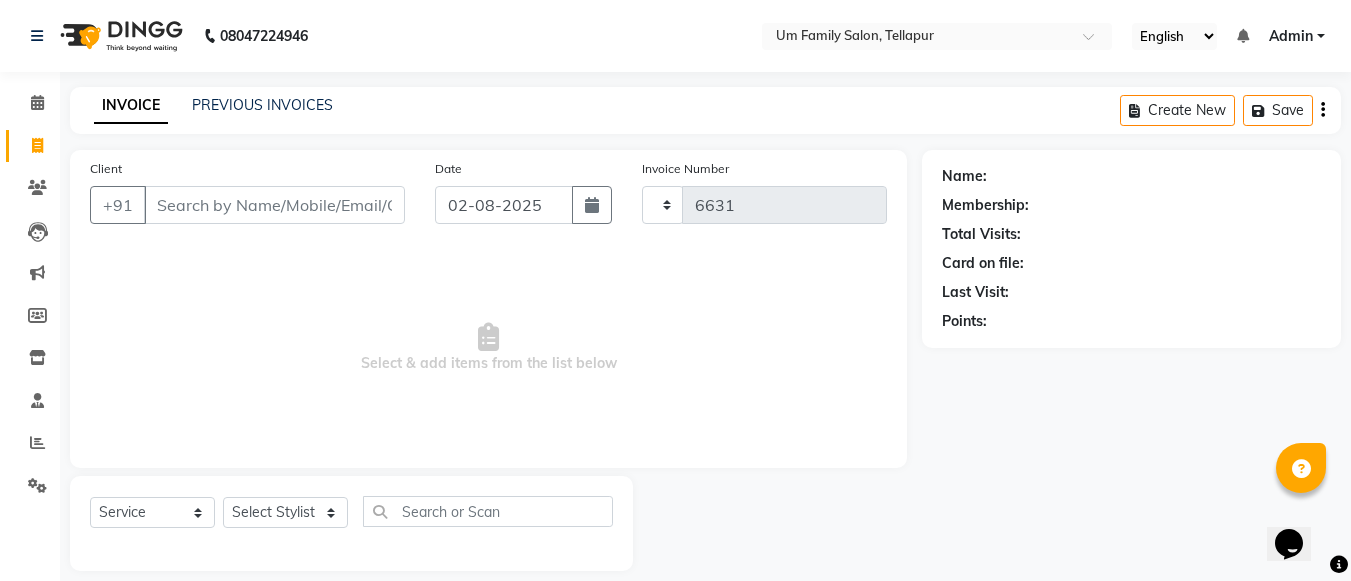 select on "5102" 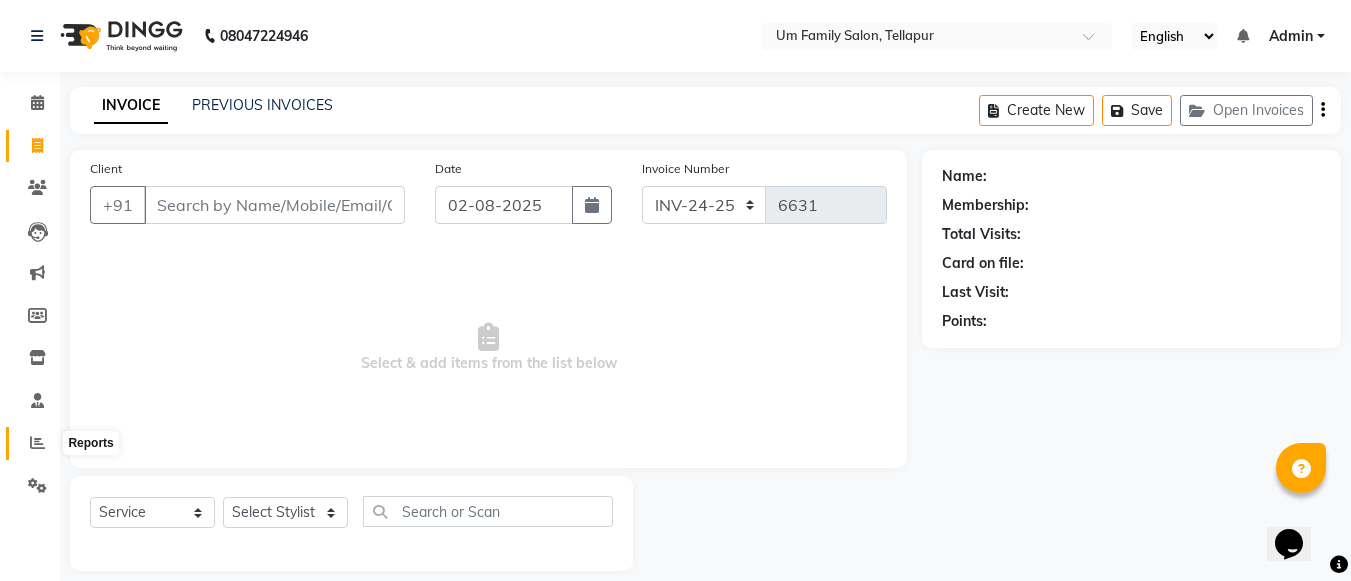 click 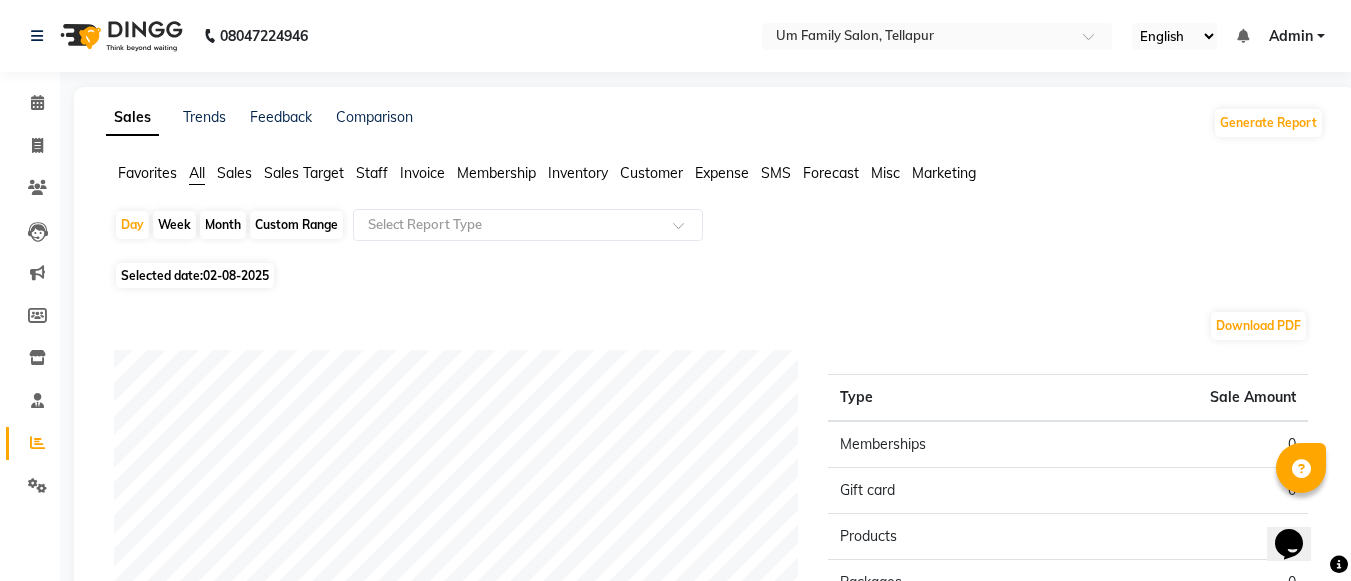 click on "Month" 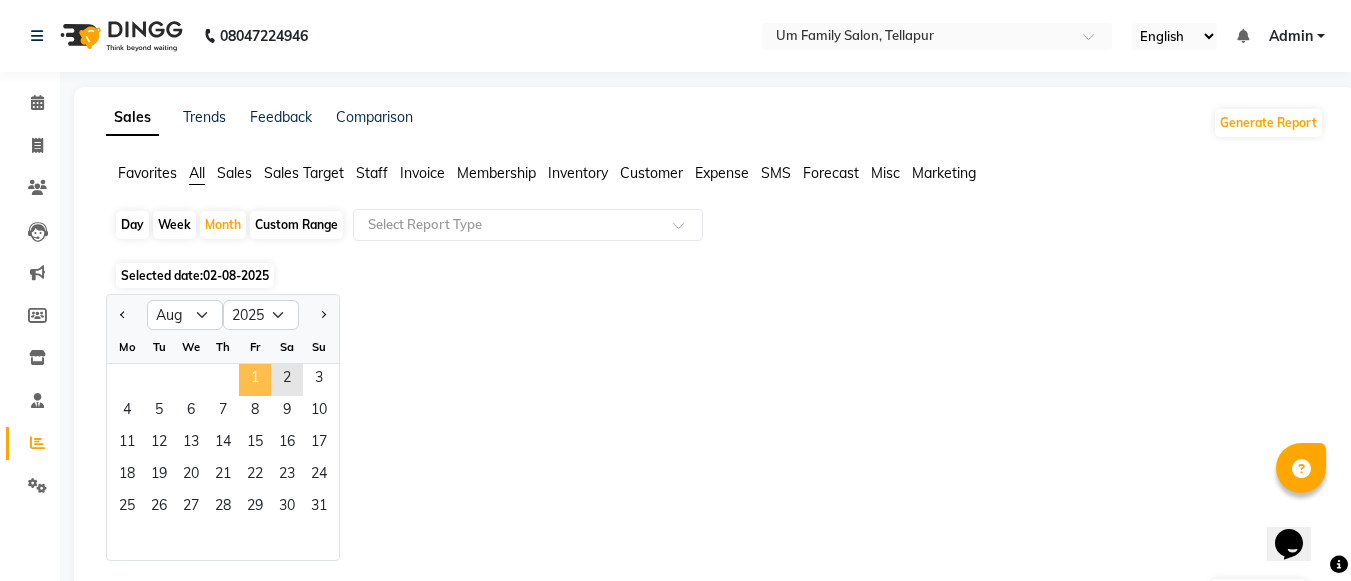 click on "1" 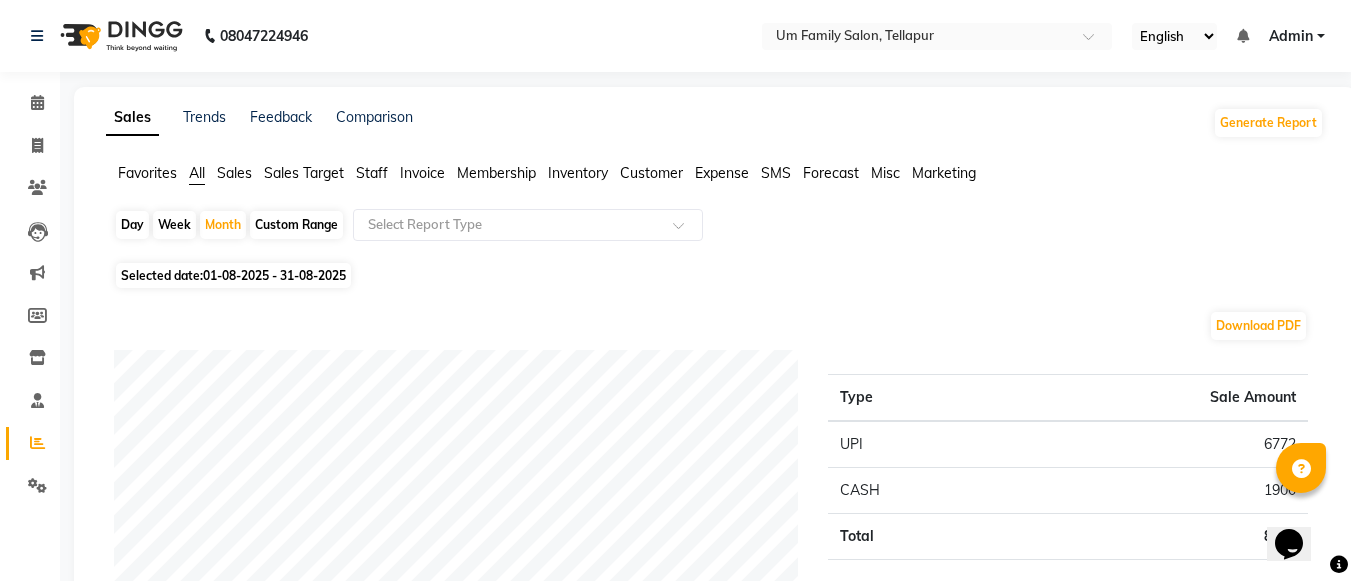scroll, scrollTop: 508, scrollLeft: 0, axis: vertical 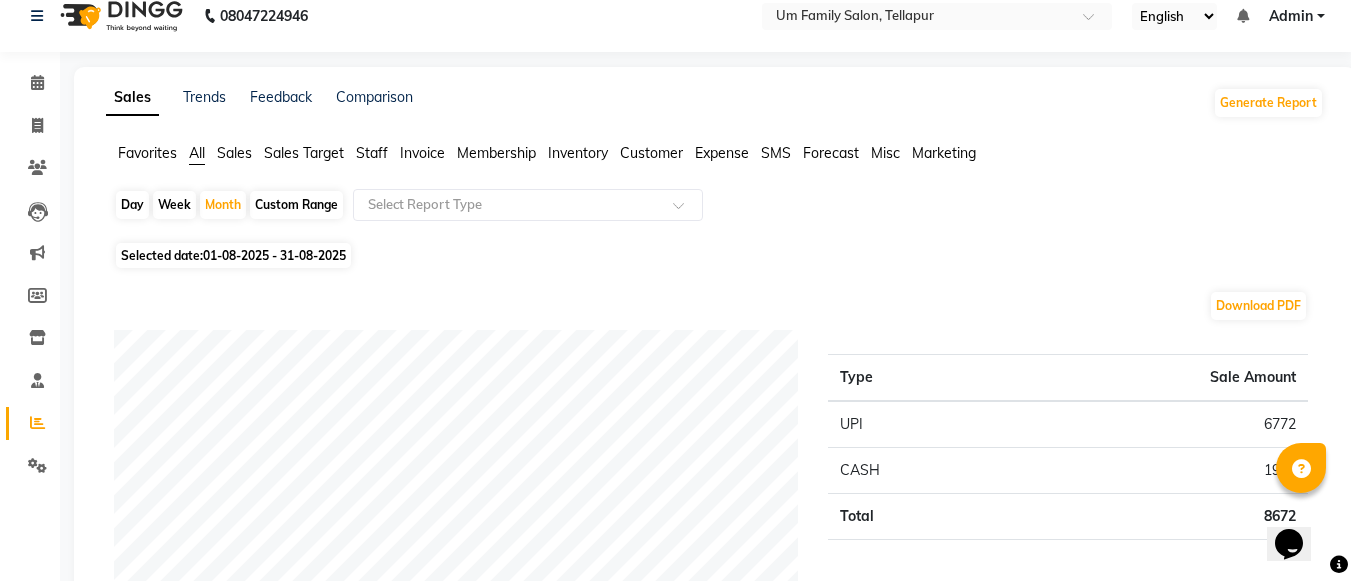 select on "service" 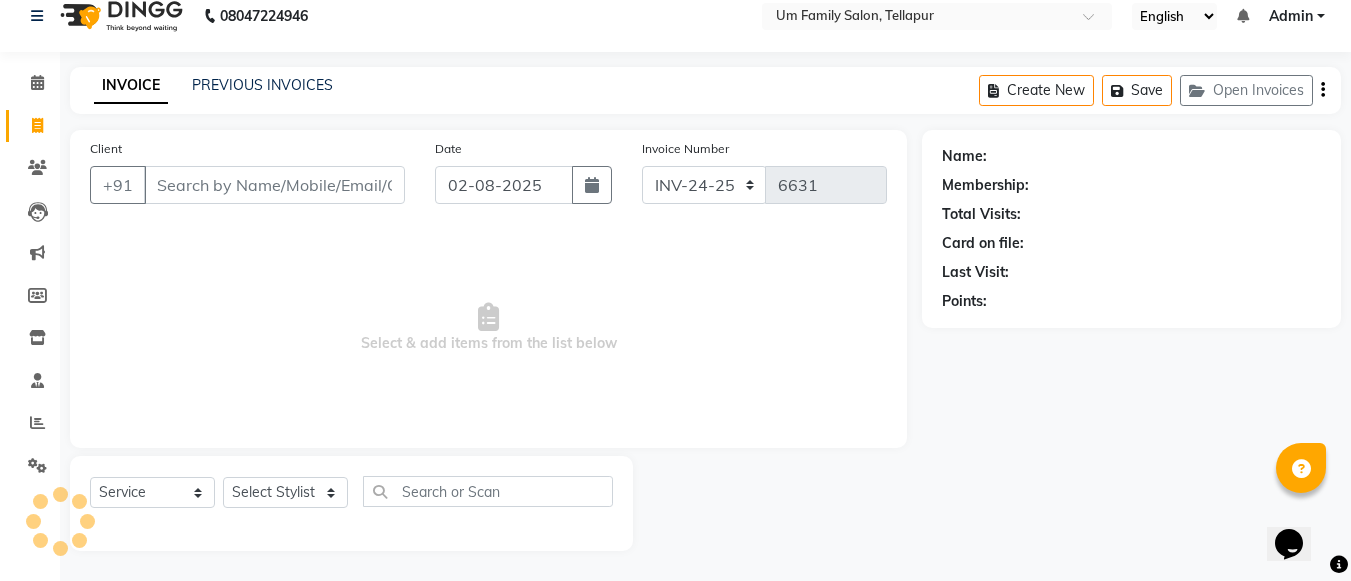 scroll, scrollTop: 0, scrollLeft: 0, axis: both 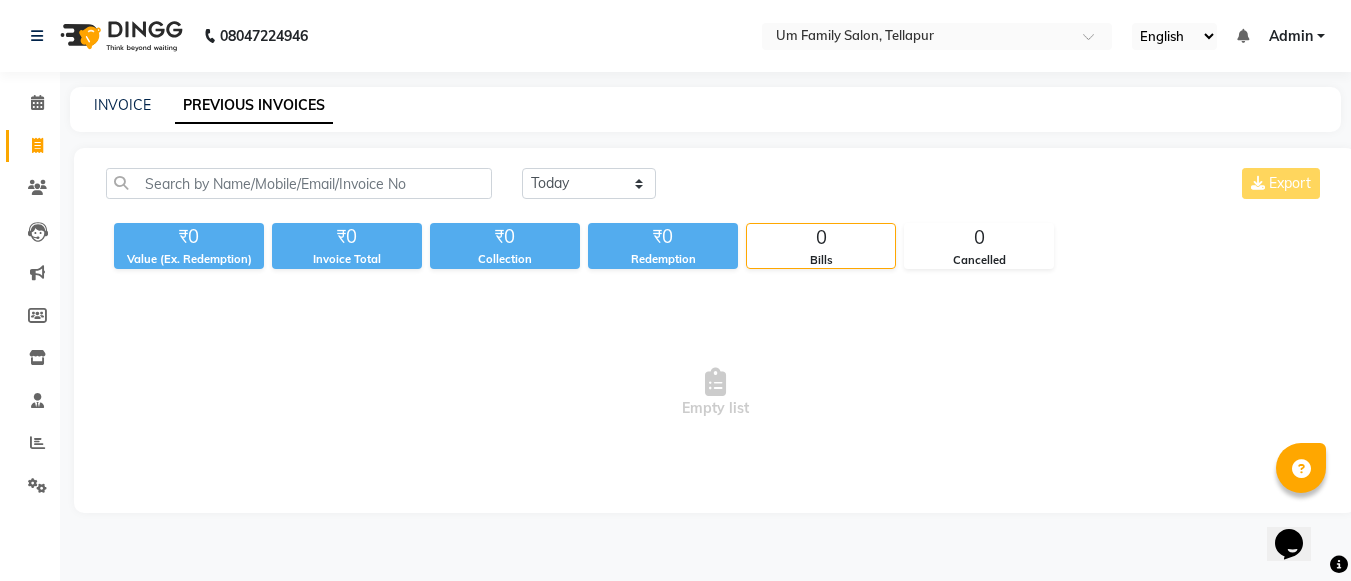 select on "service" 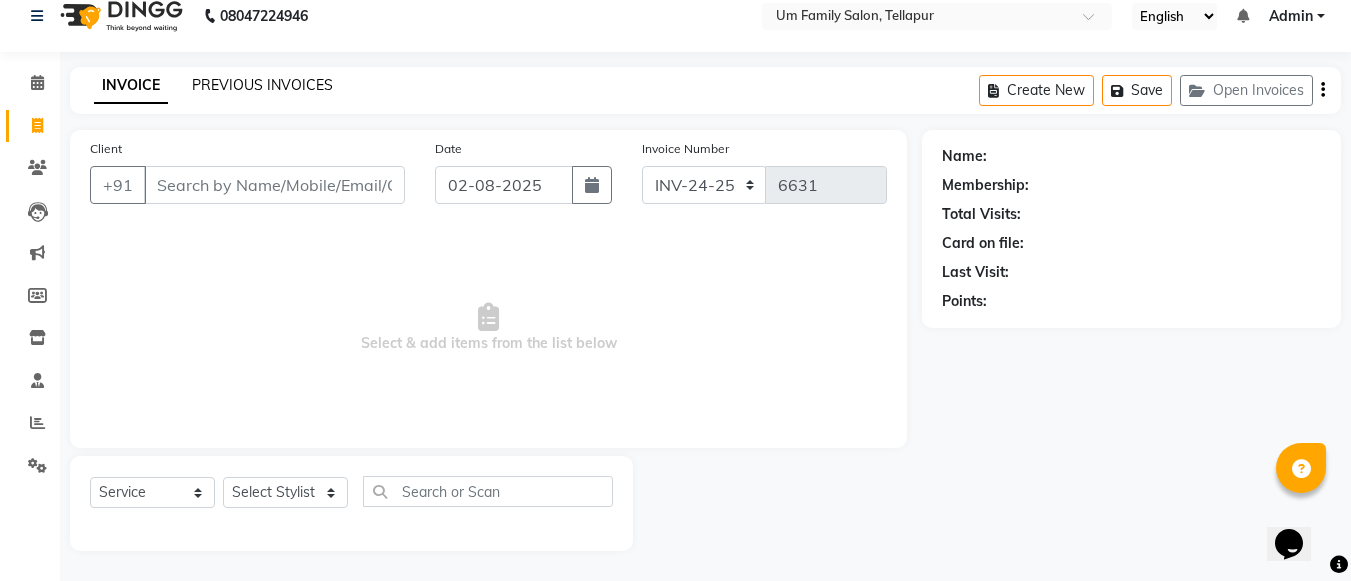 click on "PREVIOUS INVOICES" 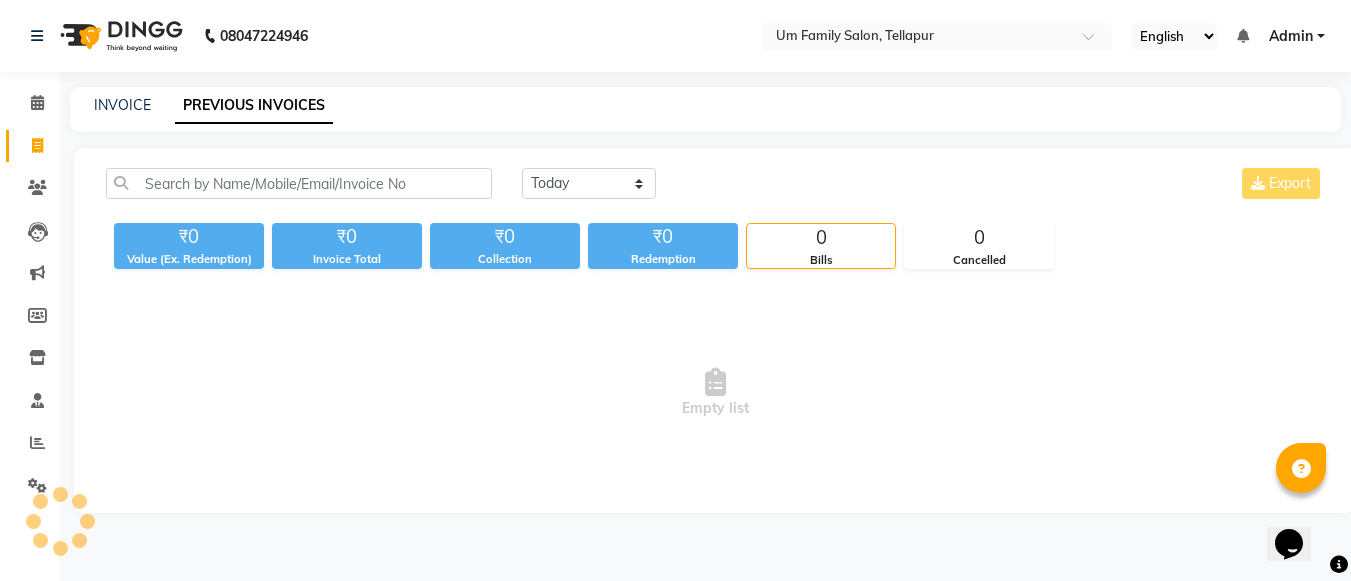 scroll, scrollTop: 0, scrollLeft: 0, axis: both 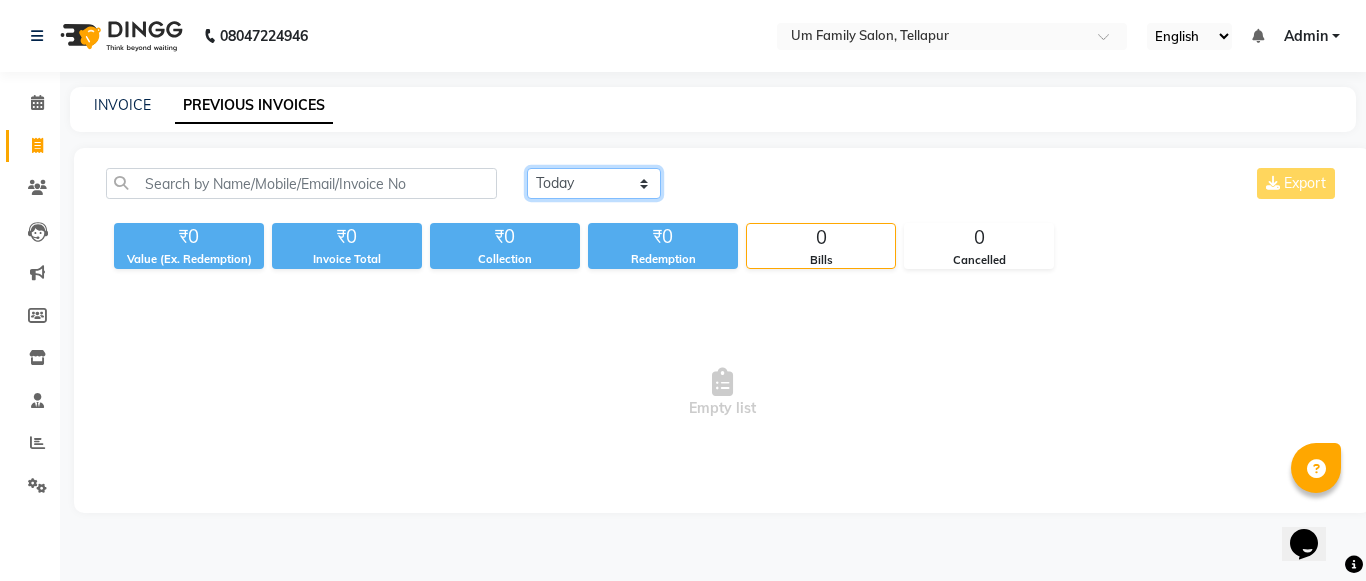 click on "Today Yesterday Custom Range" 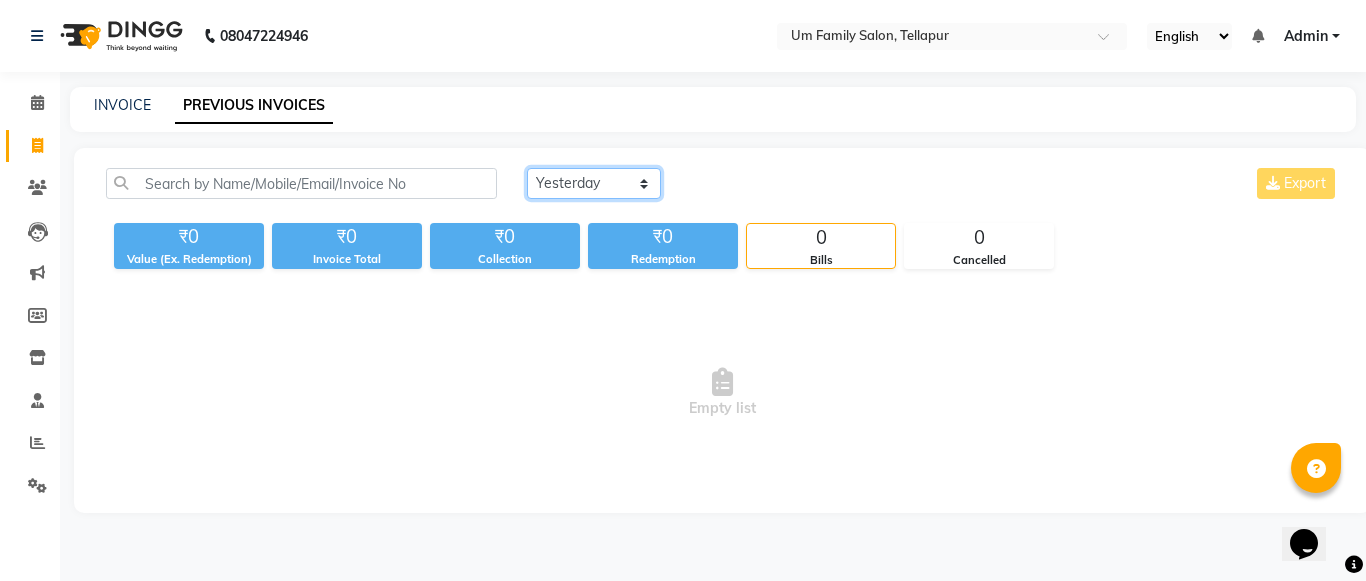 click on "Today Yesterday Custom Range" 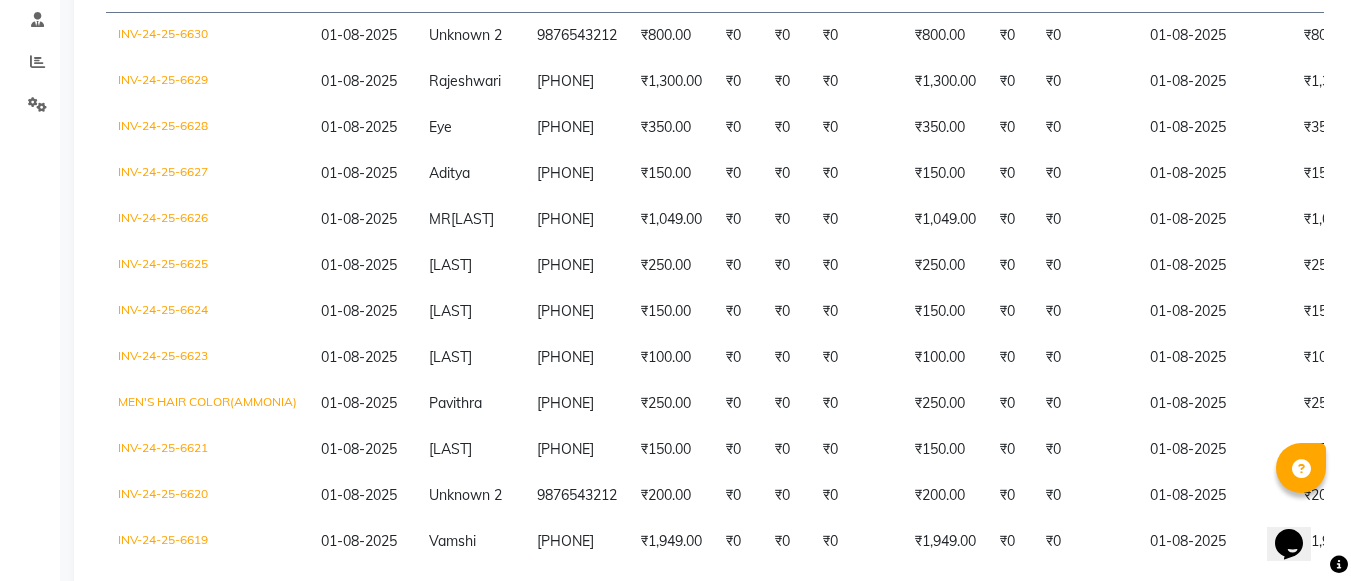 scroll, scrollTop: 400, scrollLeft: 0, axis: vertical 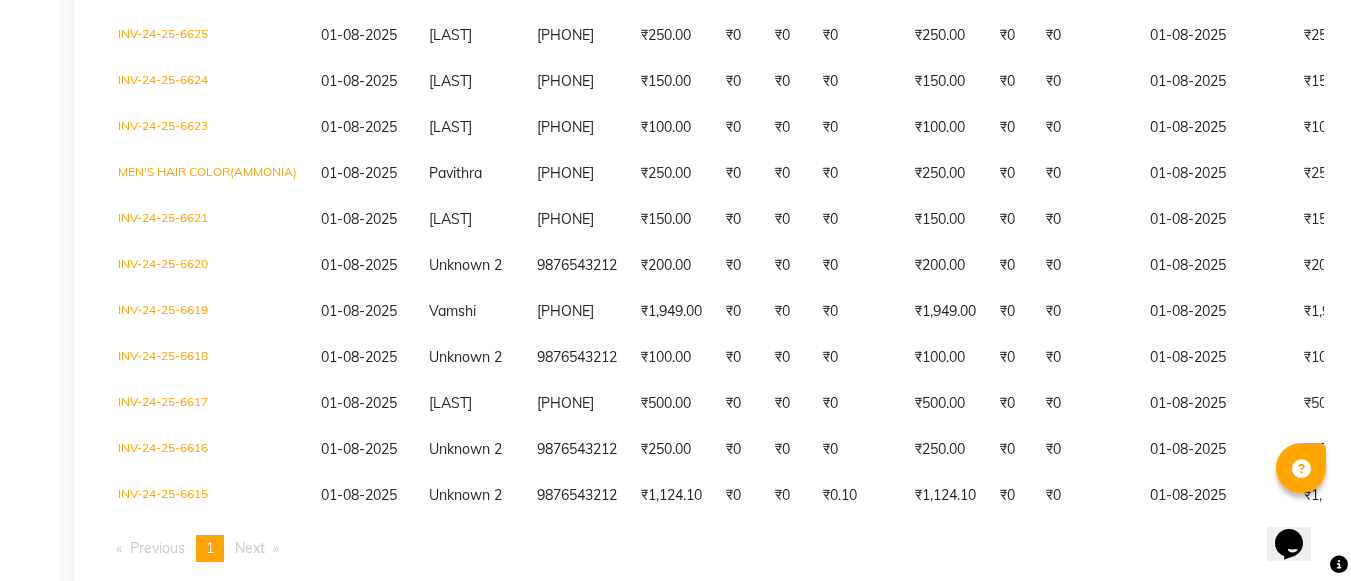 drag, startPoint x: 1348, startPoint y: 533, endPoint x: 1360, endPoint y: 574, distance: 42.72002 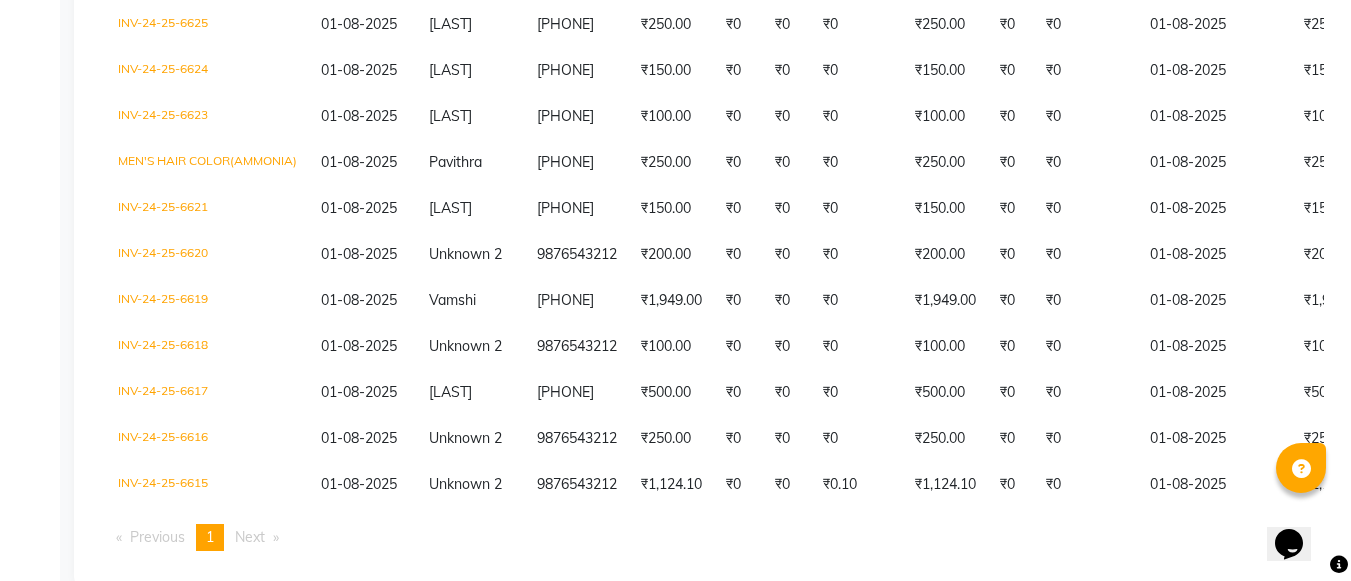 scroll, scrollTop: 114, scrollLeft: 0, axis: vertical 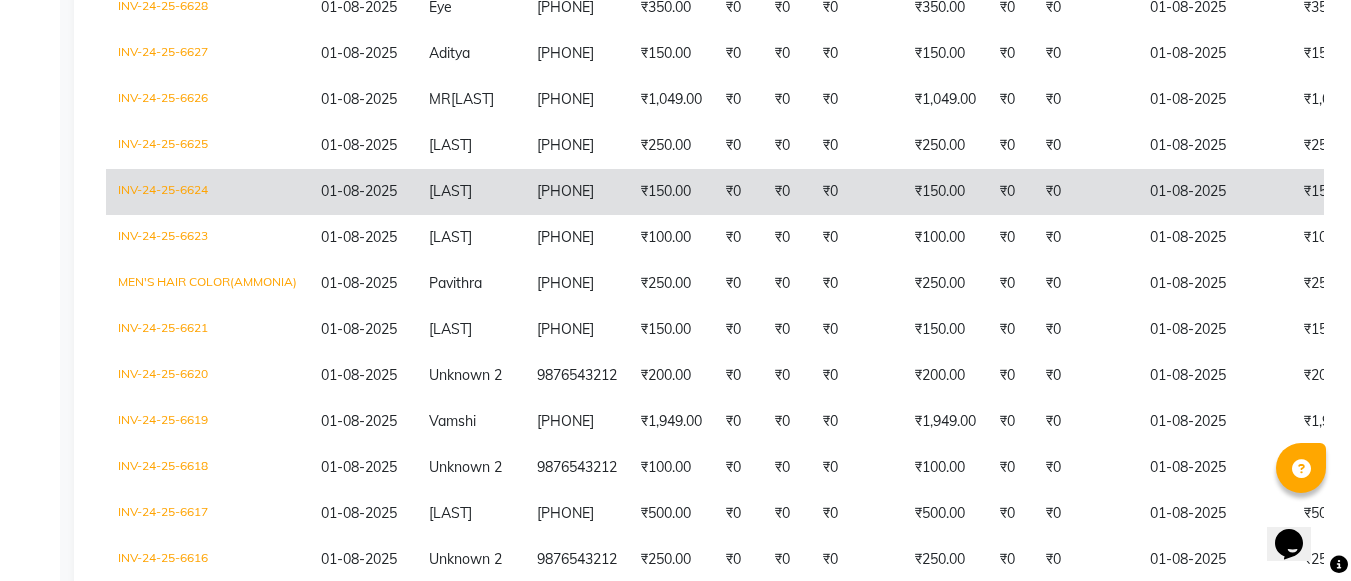 click on "₹0" 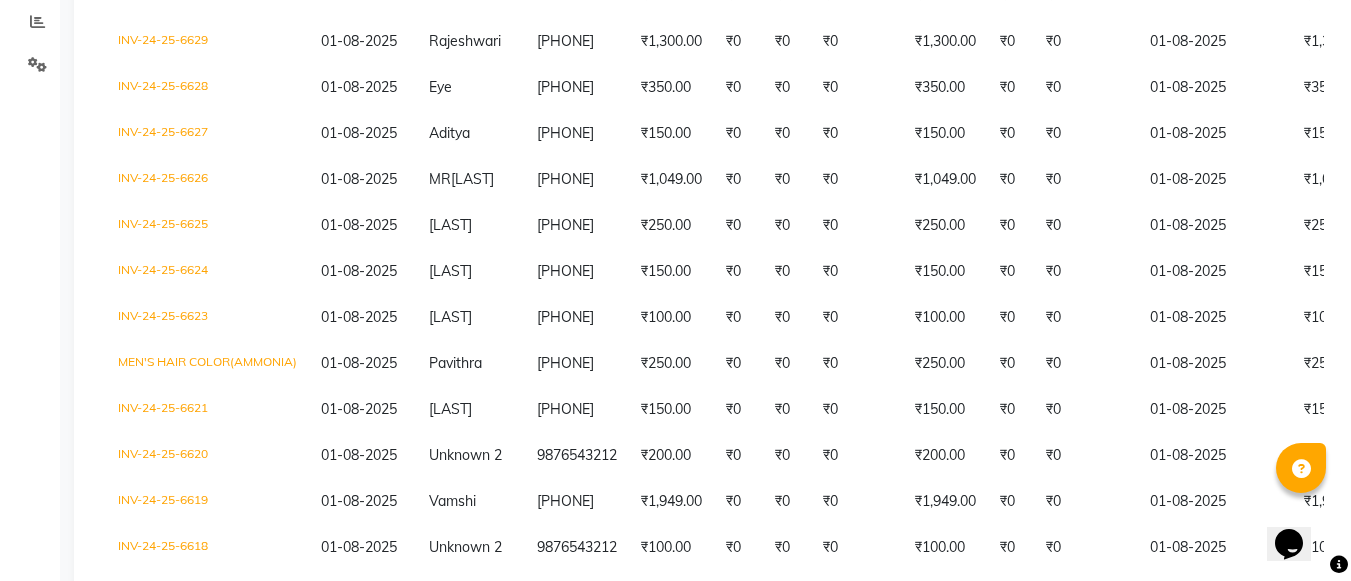 scroll, scrollTop: 381, scrollLeft: 0, axis: vertical 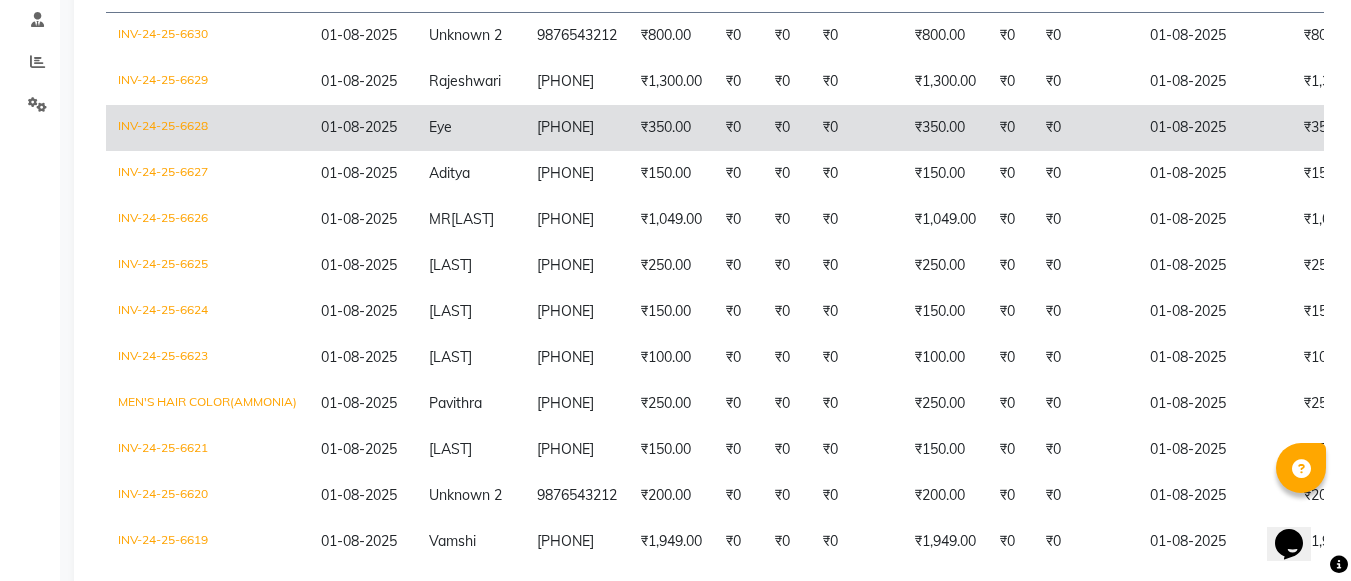 click on "₹350.00" 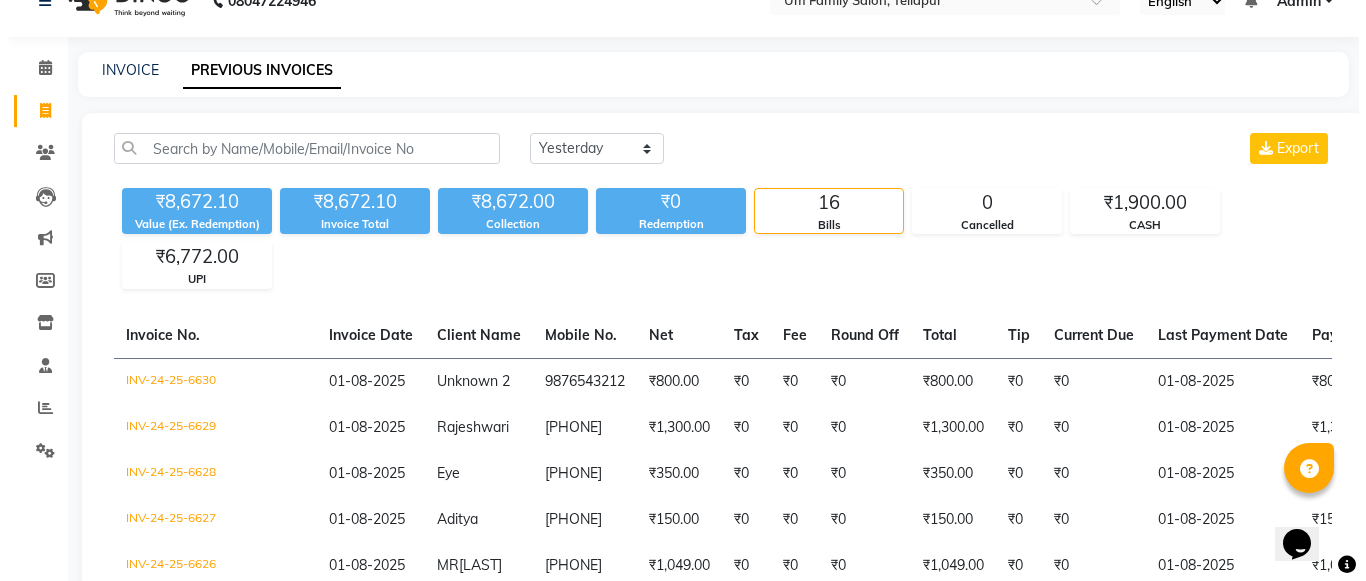scroll, scrollTop: 0, scrollLeft: 0, axis: both 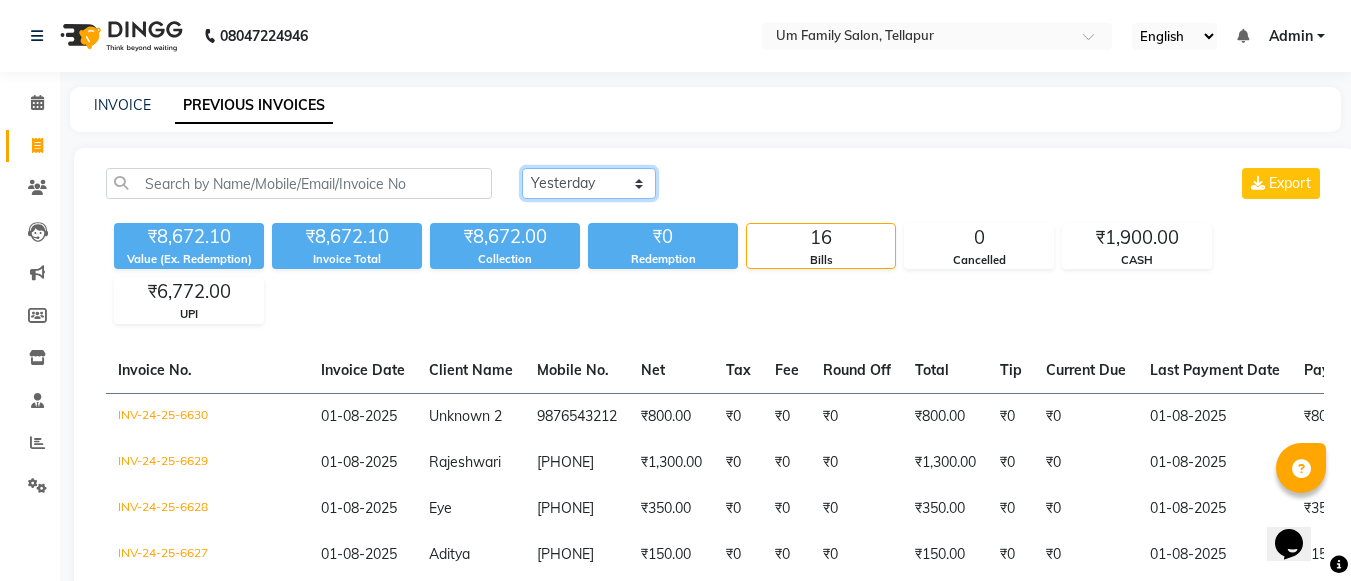 click on "Today Yesterday Custom Range" 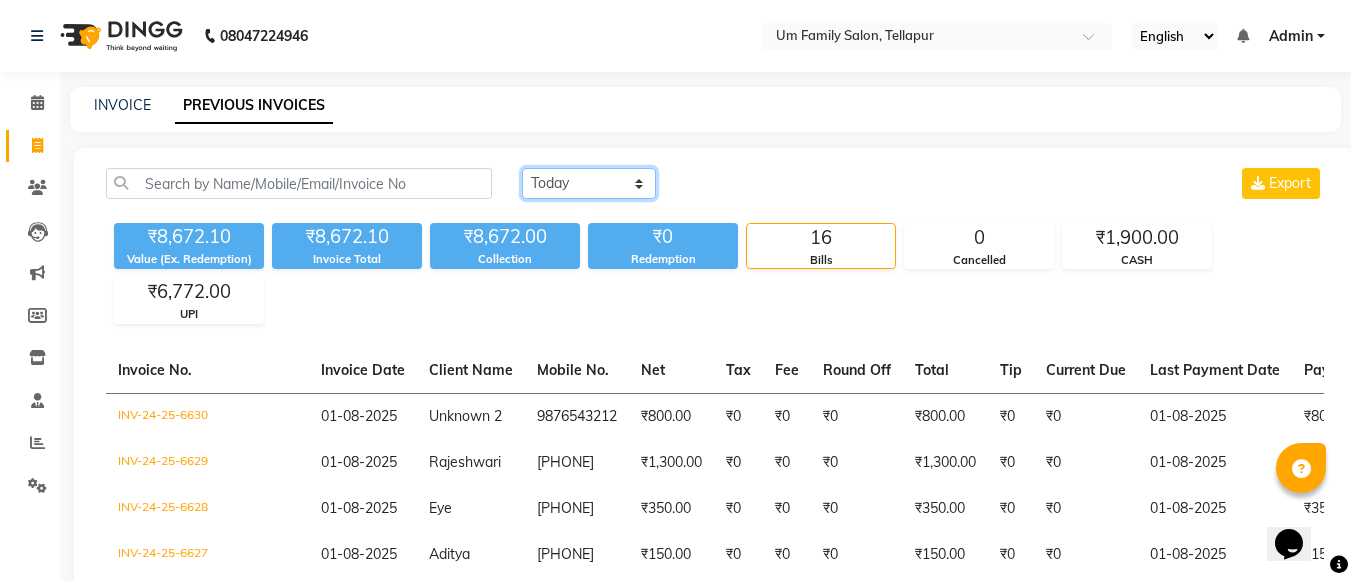 click on "Today Yesterday Custom Range" 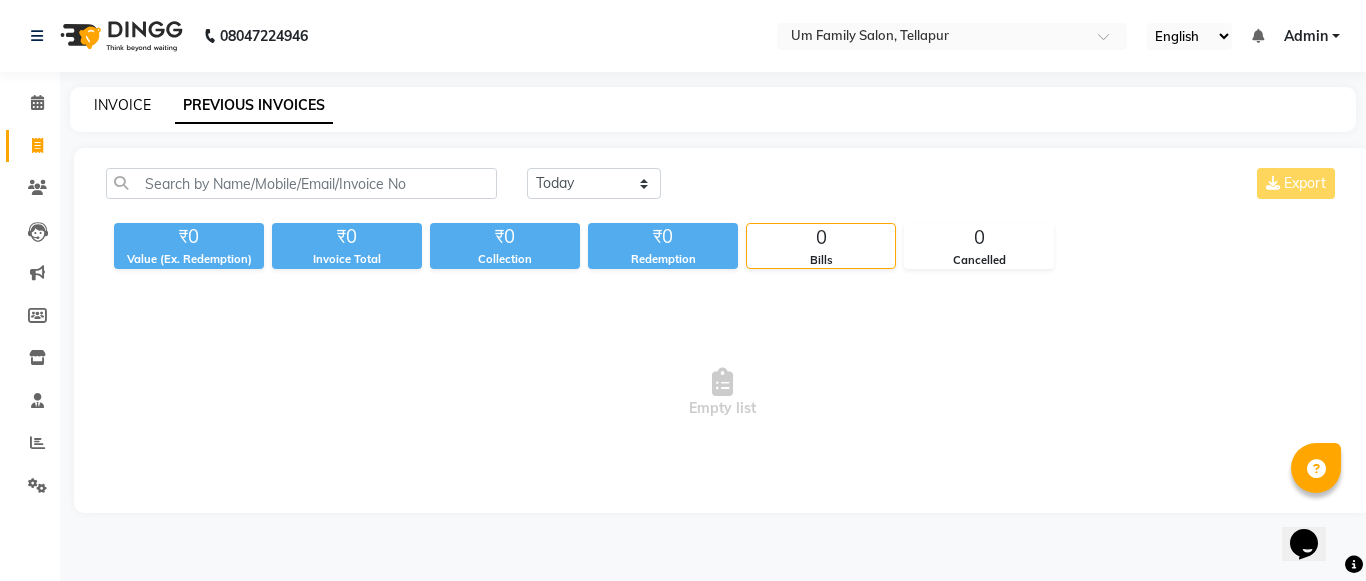 click on "INVOICE" 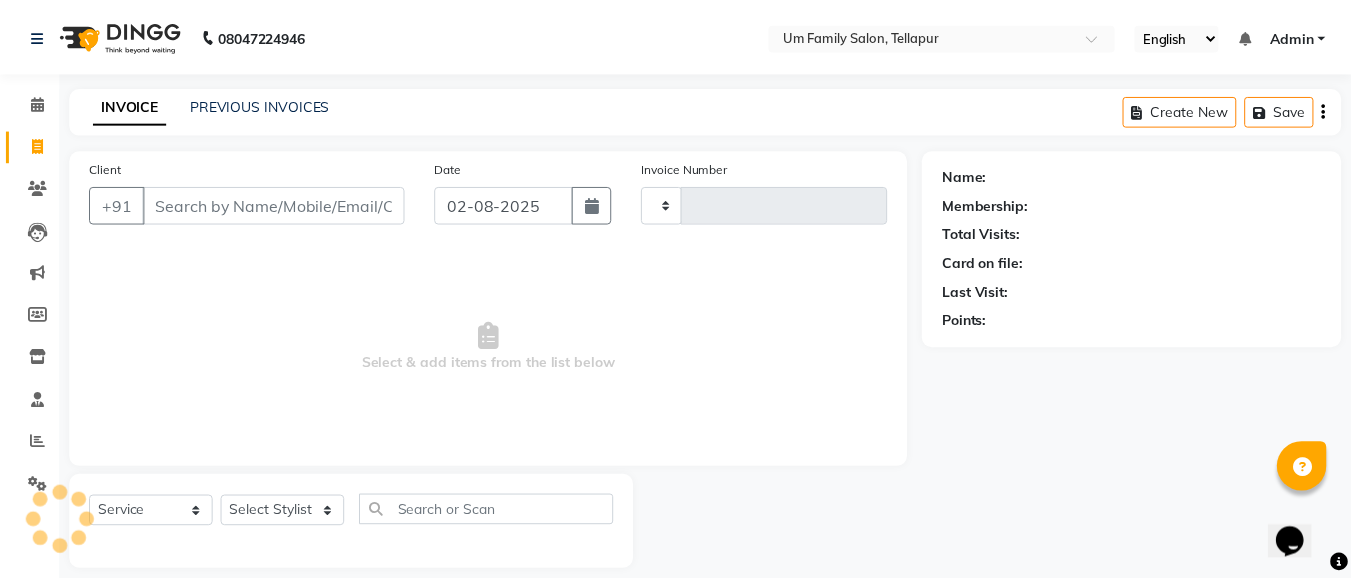 scroll, scrollTop: 20, scrollLeft: 0, axis: vertical 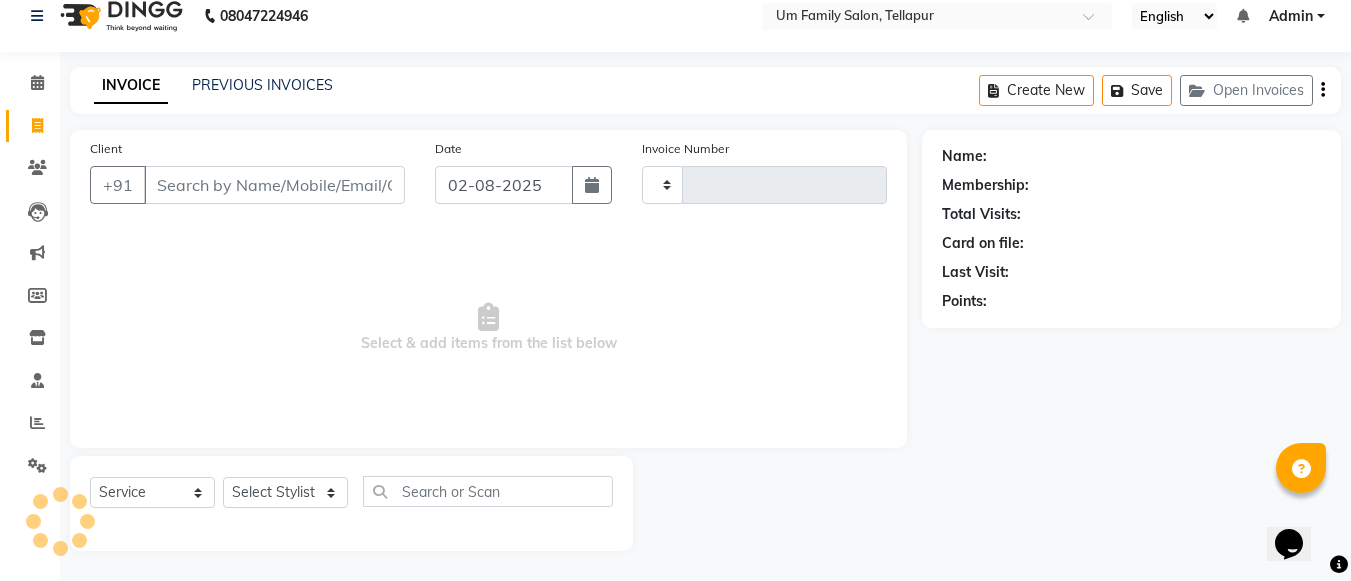 type on "6631" 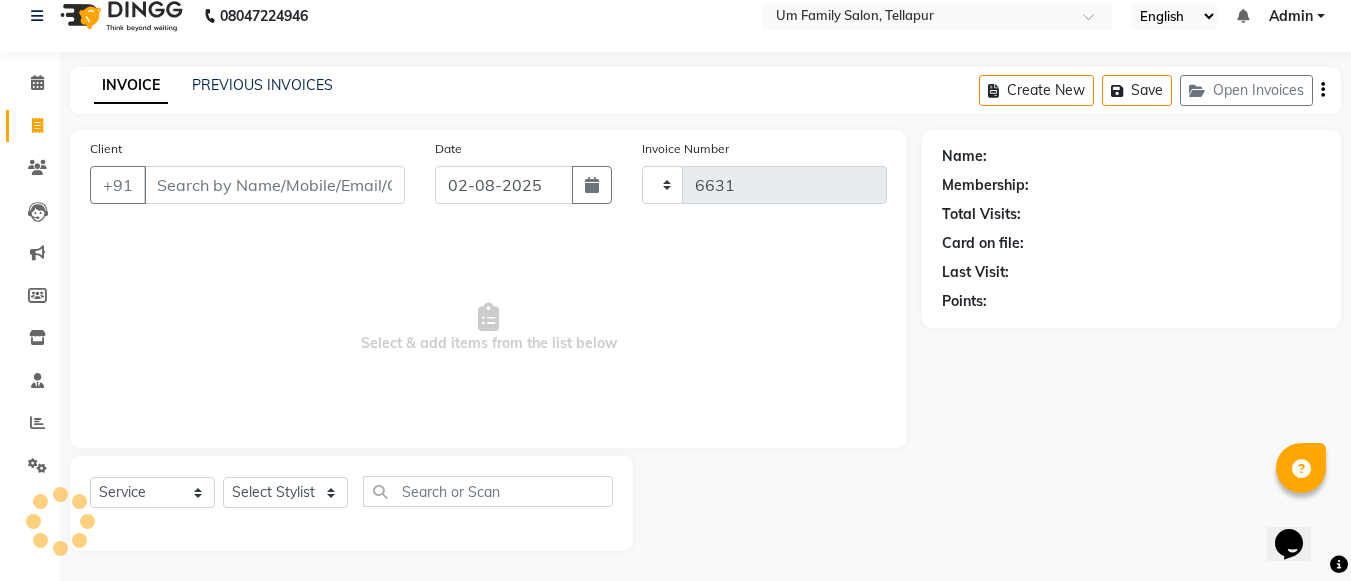 select on "5102" 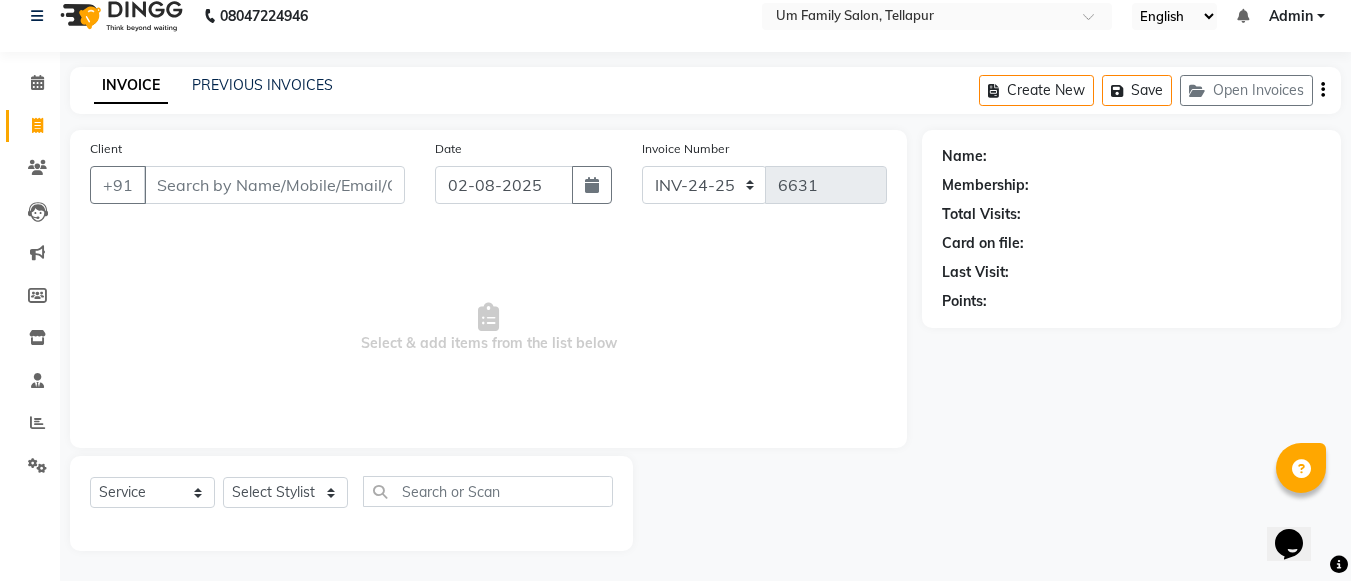 click on "Client" at bounding box center [274, 185] 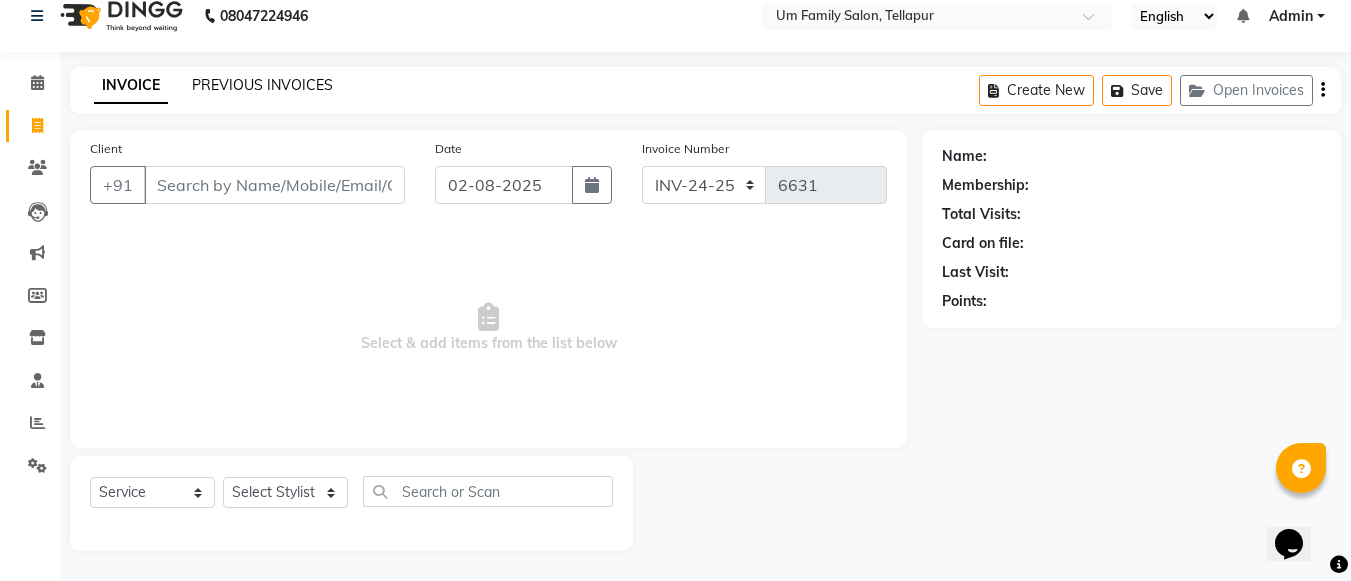click on "PREVIOUS INVOICES" 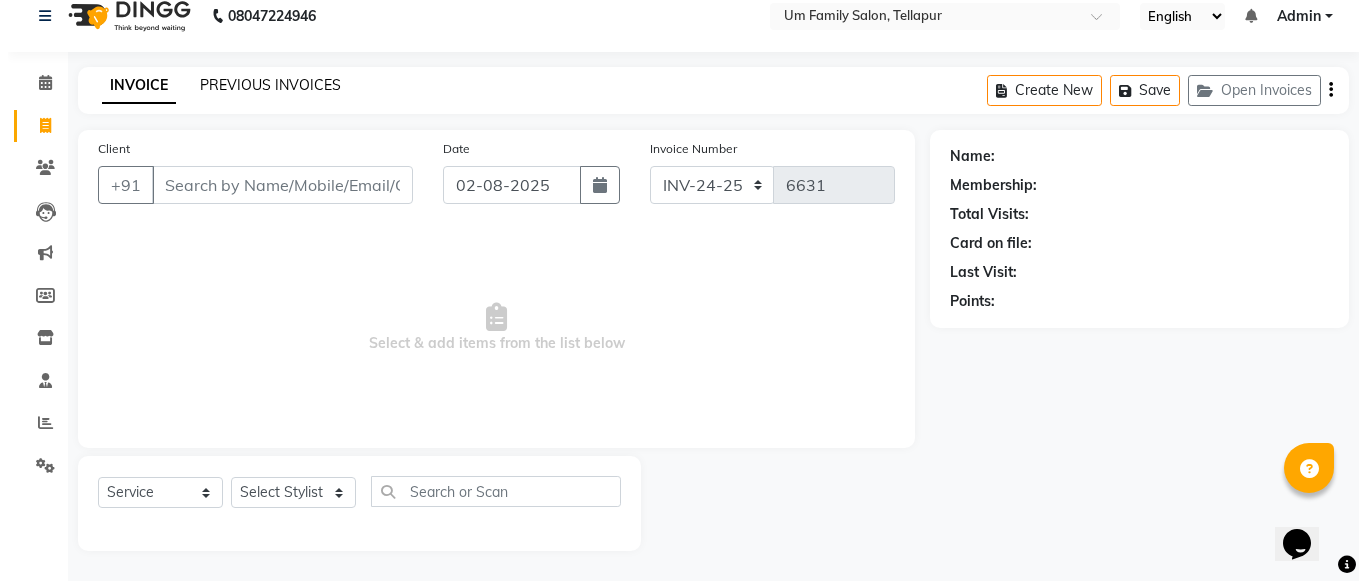 scroll, scrollTop: 0, scrollLeft: 0, axis: both 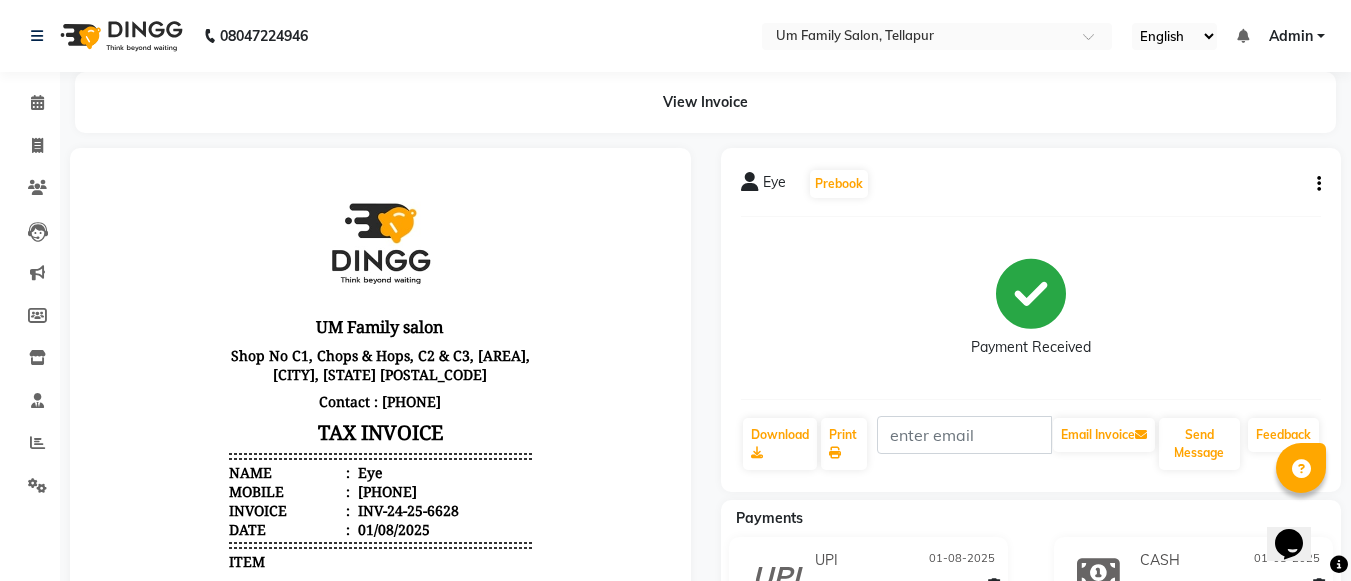 click 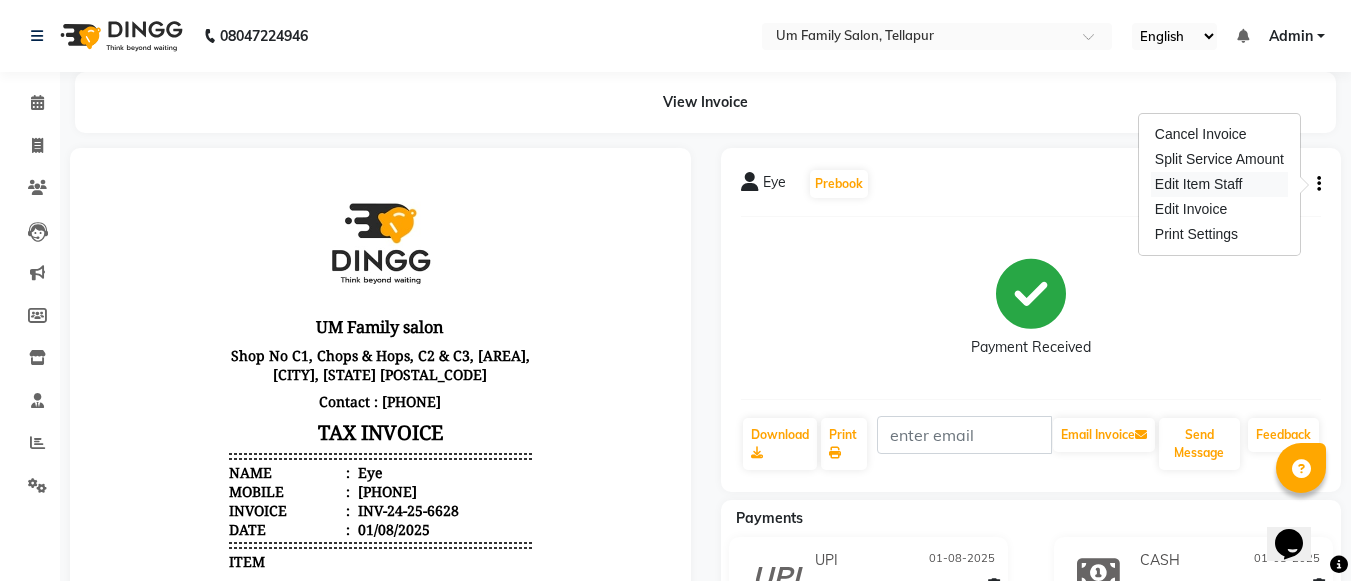 click on "Edit Item Staff" at bounding box center [1219, 184] 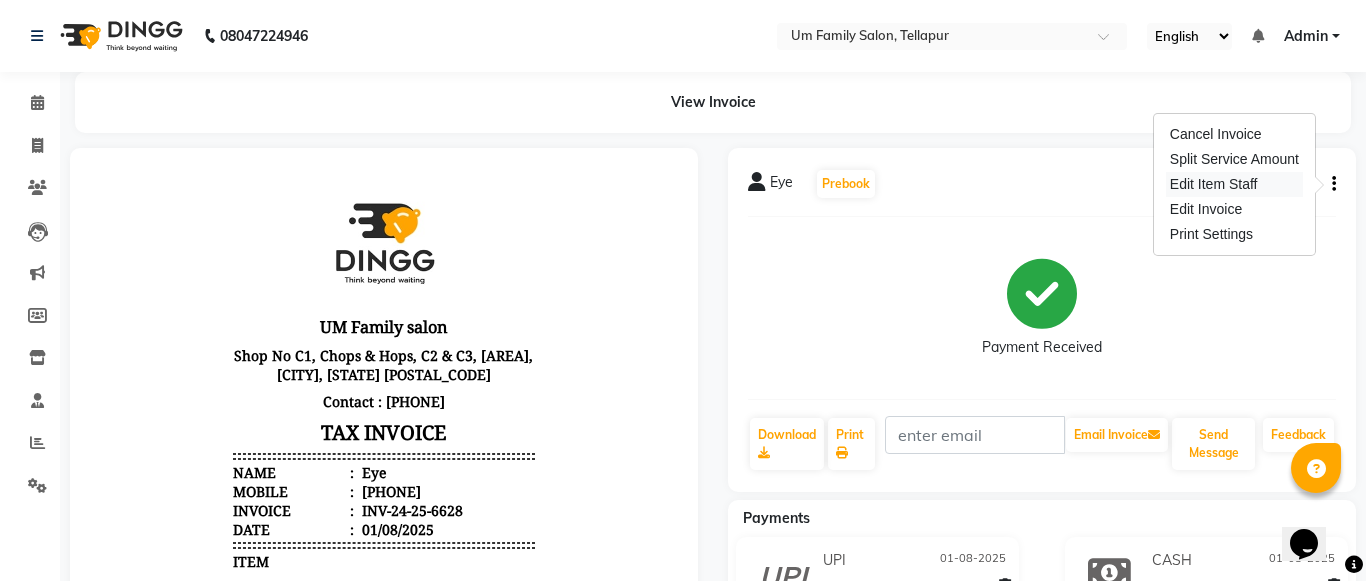 select on "50956" 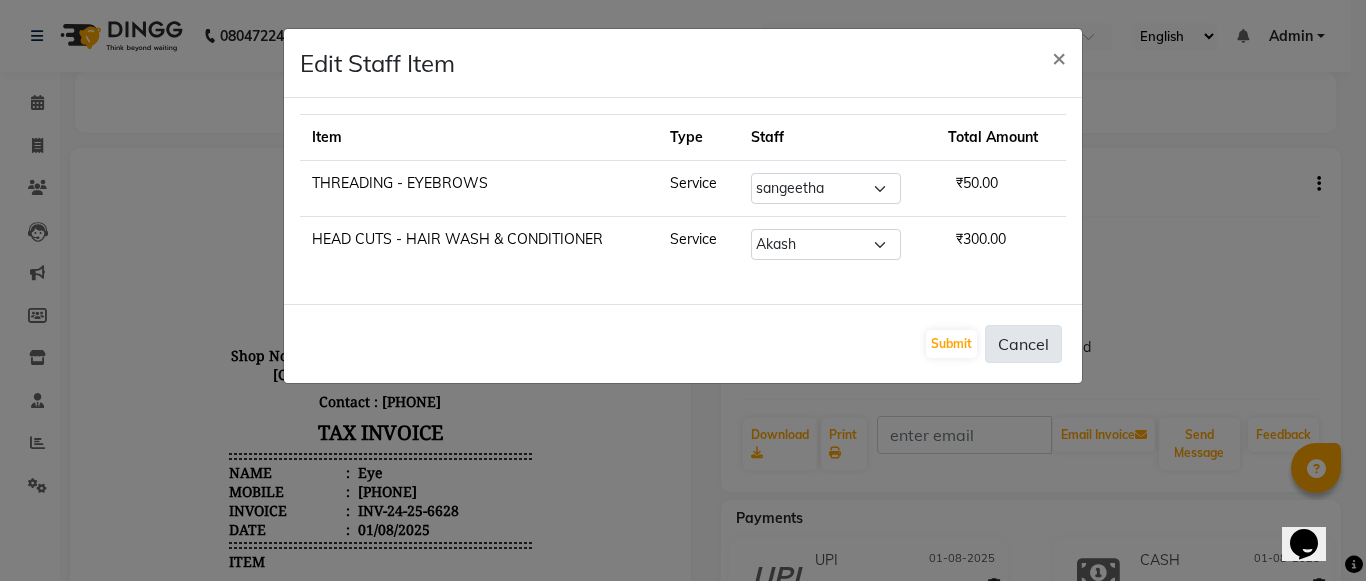 click on "Cancel" 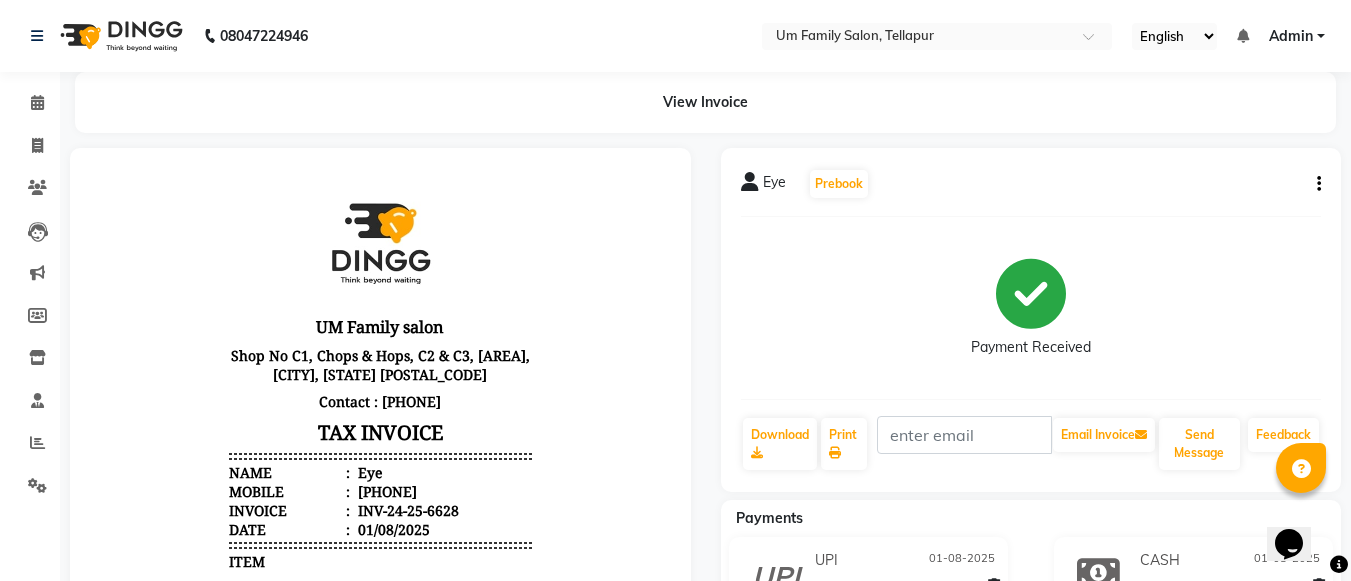 click on "Eye   Prebook   Payment Received  Download  Print   Email Invoice   Send Message Feedback" 